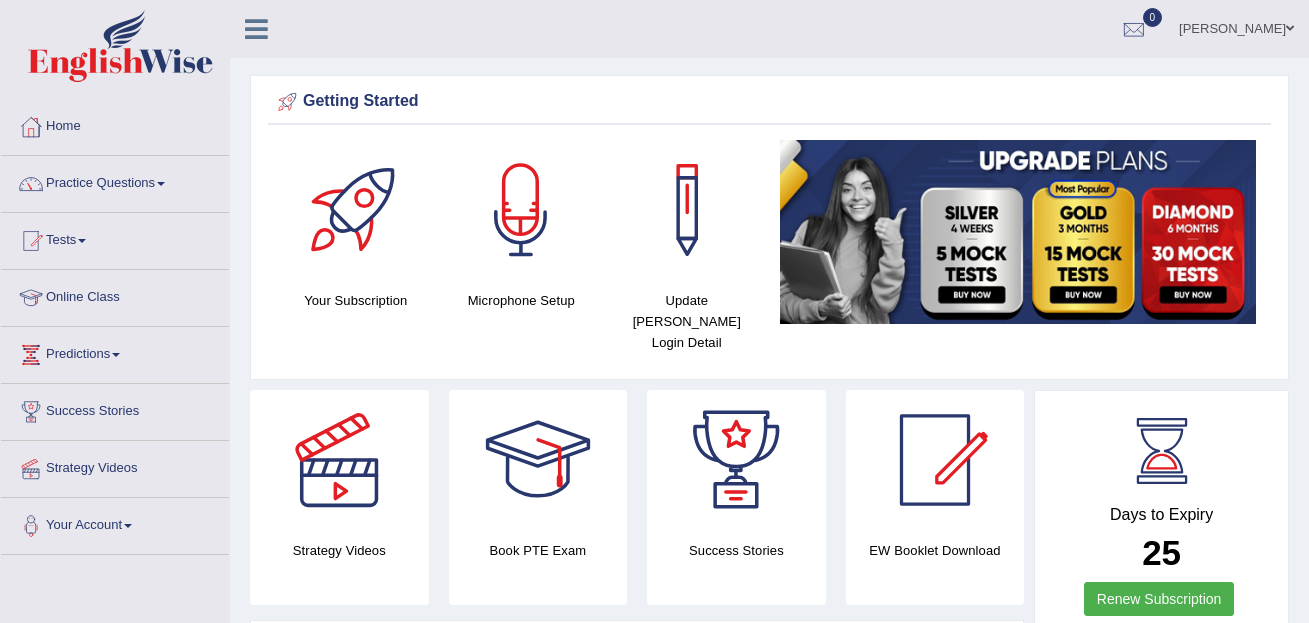 scroll, scrollTop: 0, scrollLeft: 0, axis: both 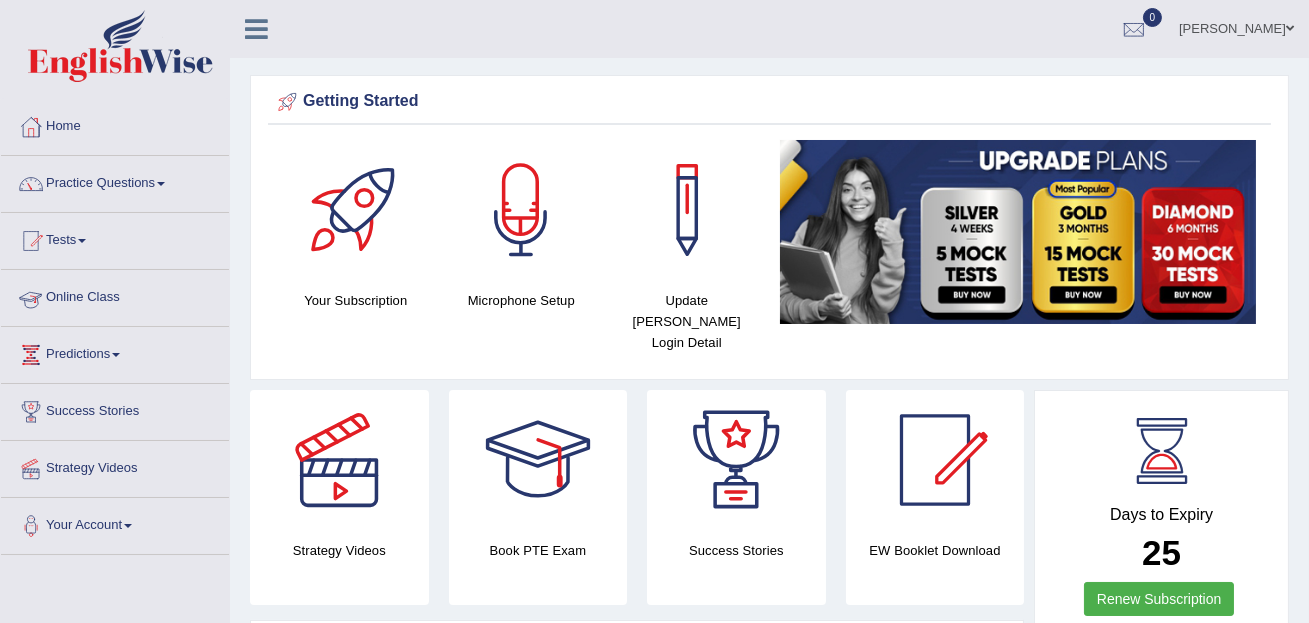click on "Online Class" at bounding box center [115, 295] 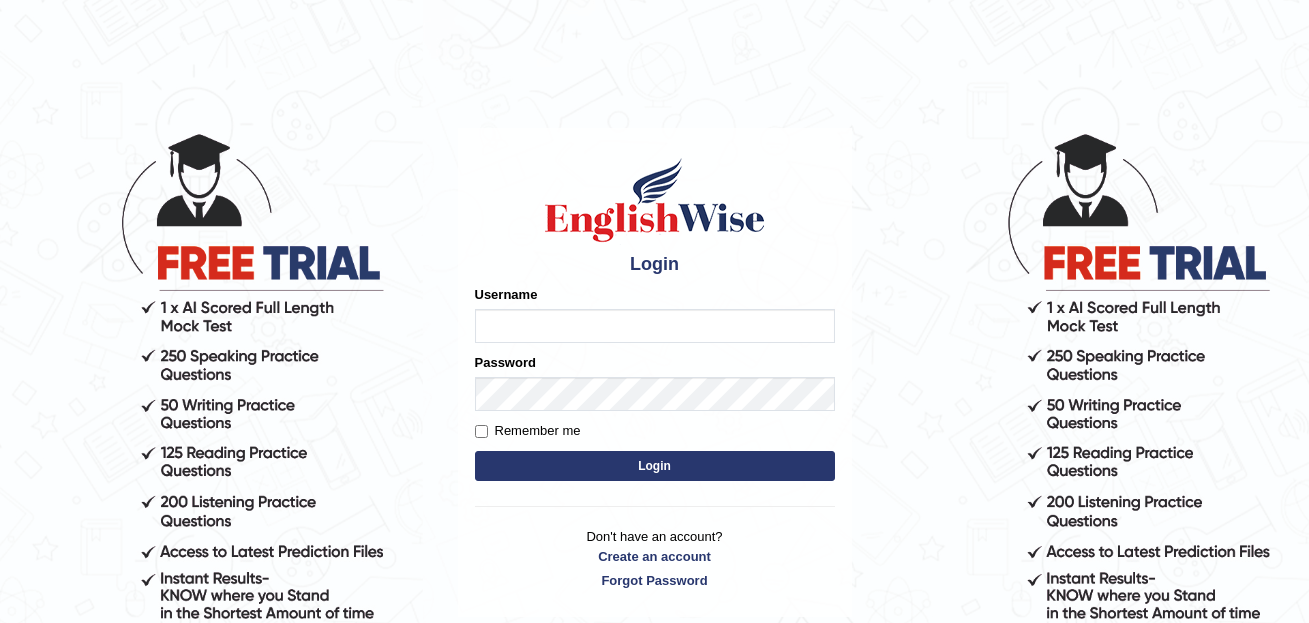 scroll, scrollTop: 0, scrollLeft: 0, axis: both 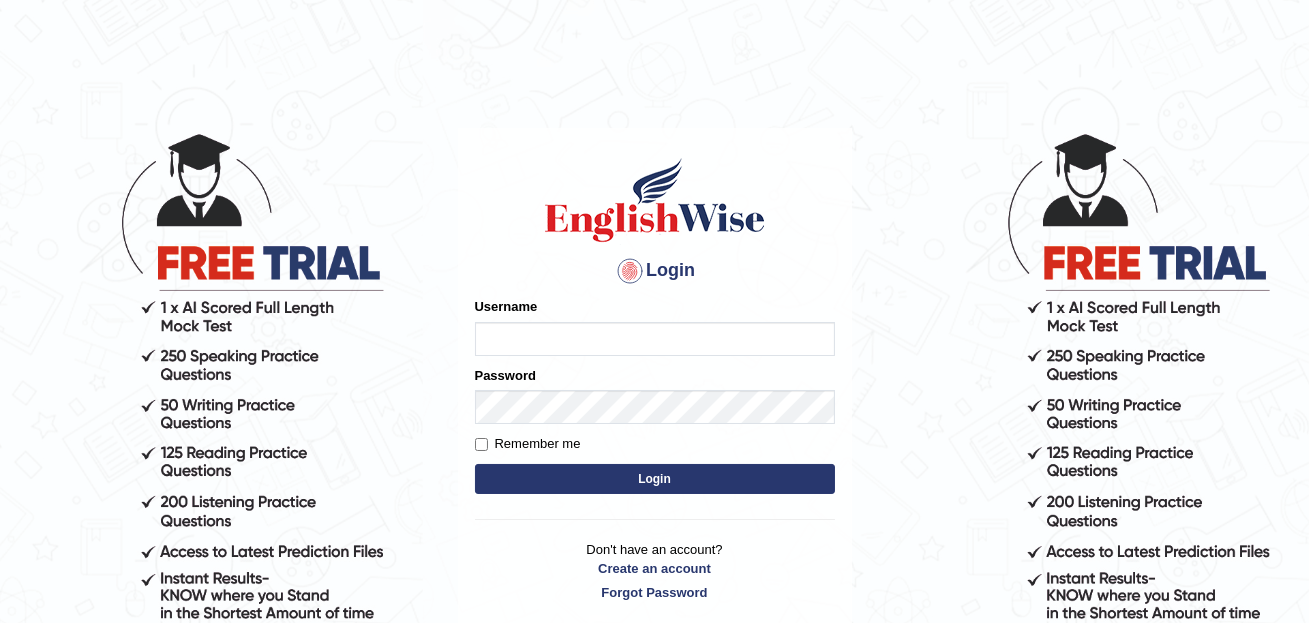 type on "Laibakhan" 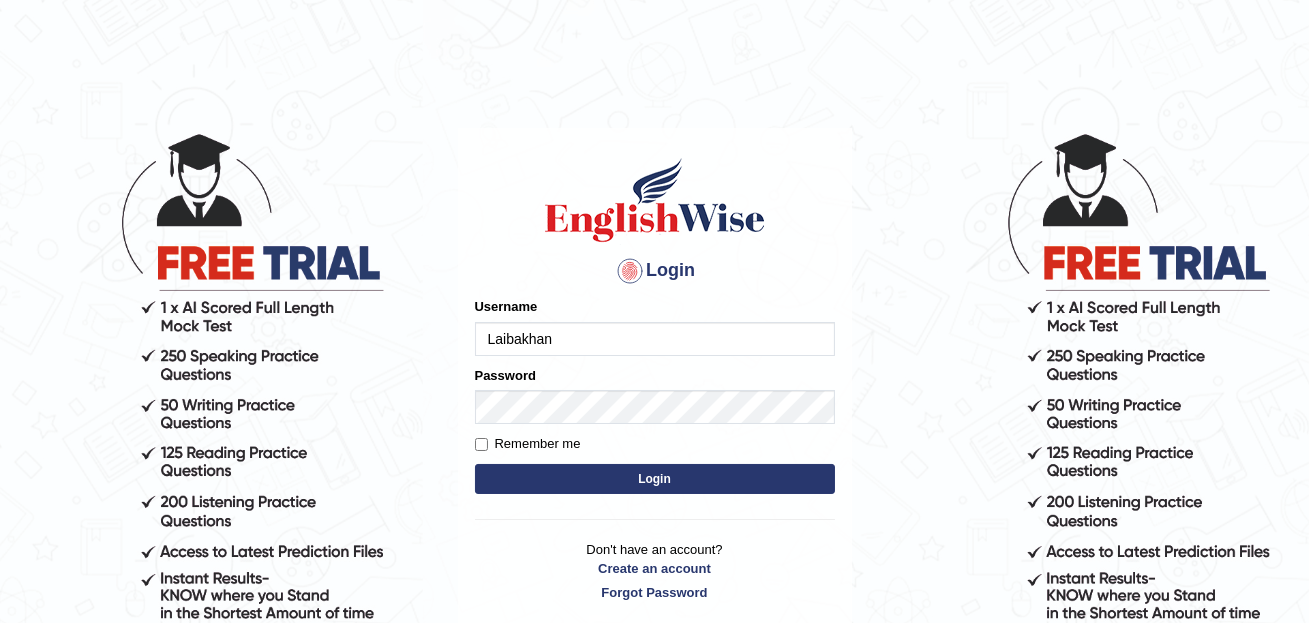click on "Login" at bounding box center (655, 479) 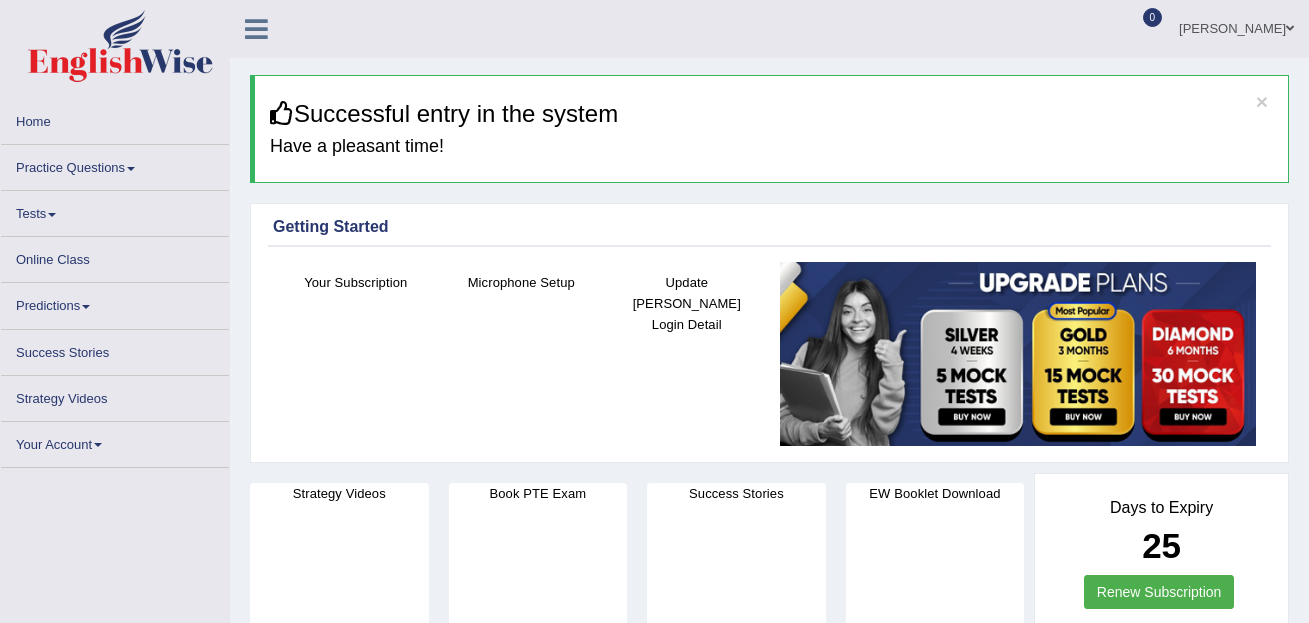 scroll, scrollTop: 0, scrollLeft: 0, axis: both 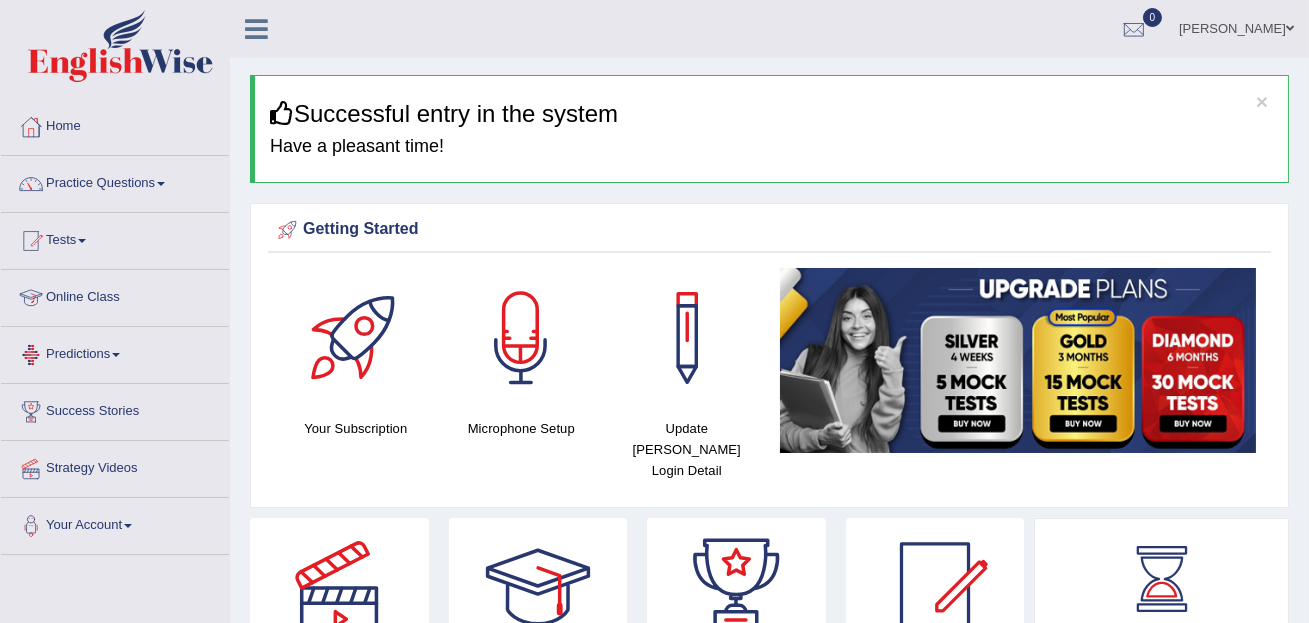 click on "Online Class" at bounding box center [115, 295] 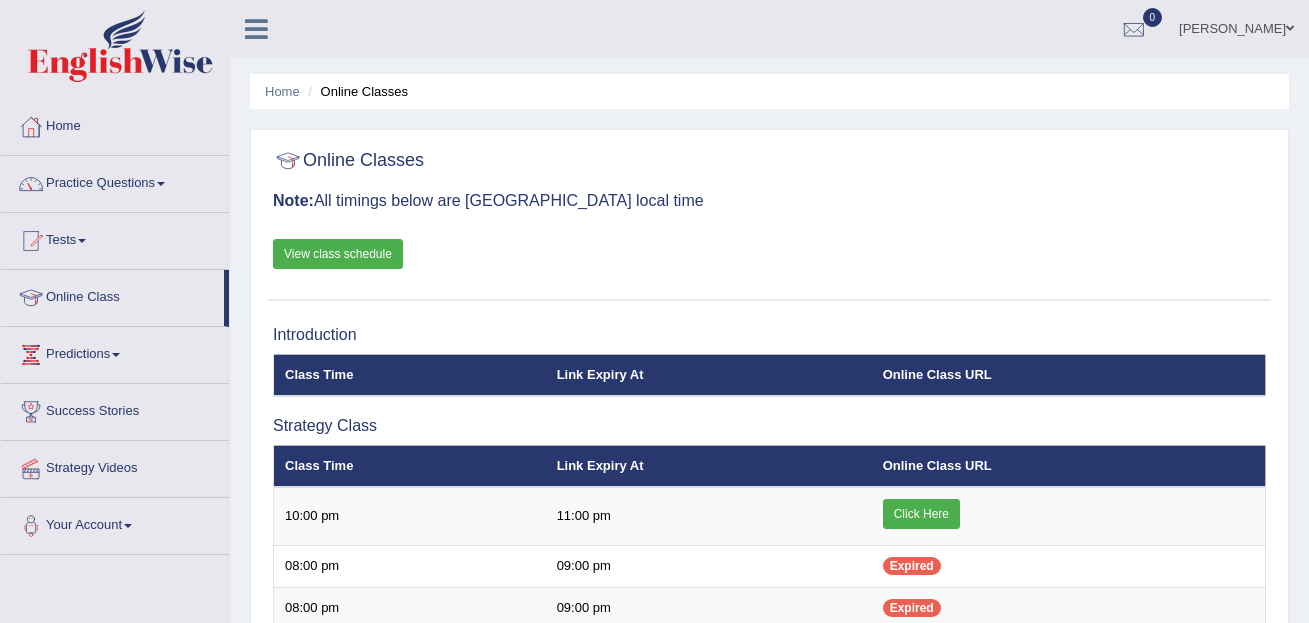 scroll, scrollTop: 0, scrollLeft: 0, axis: both 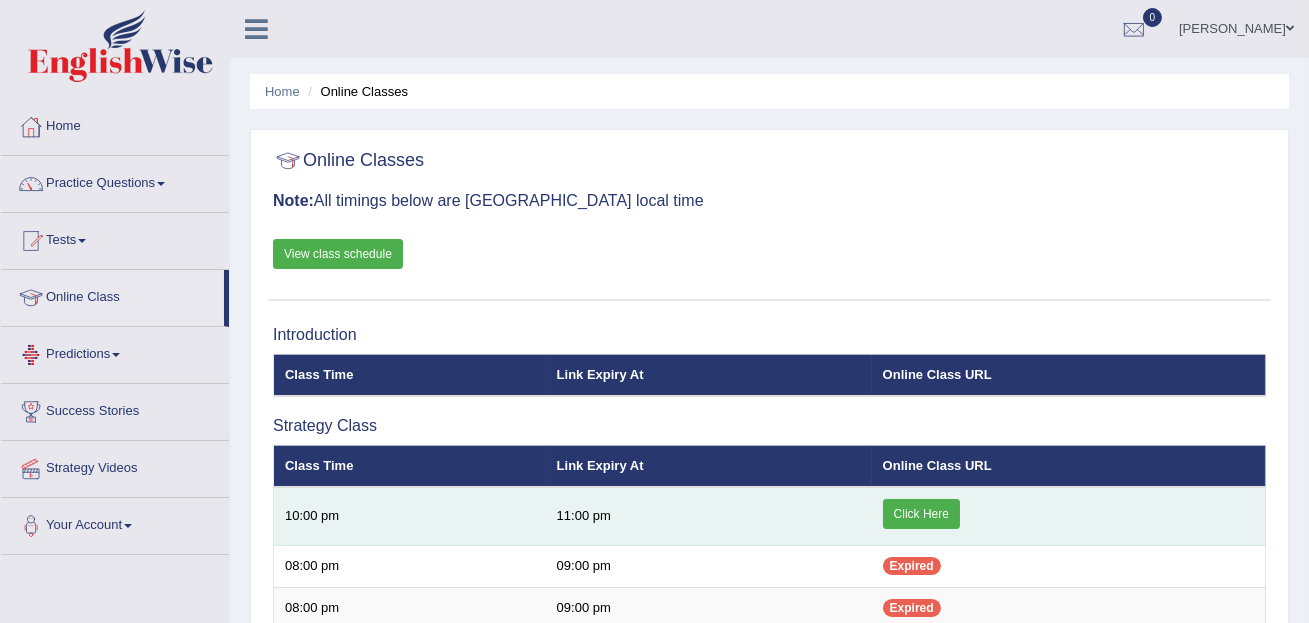 click on "Click Here" at bounding box center (921, 514) 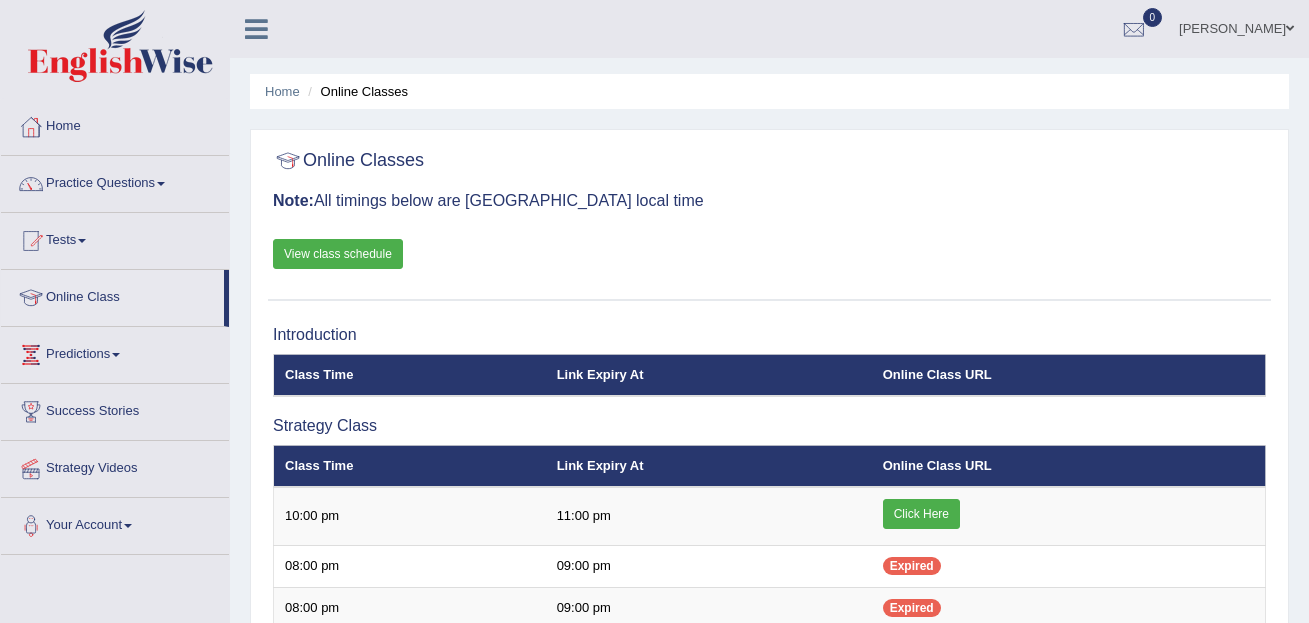 scroll, scrollTop: 0, scrollLeft: 0, axis: both 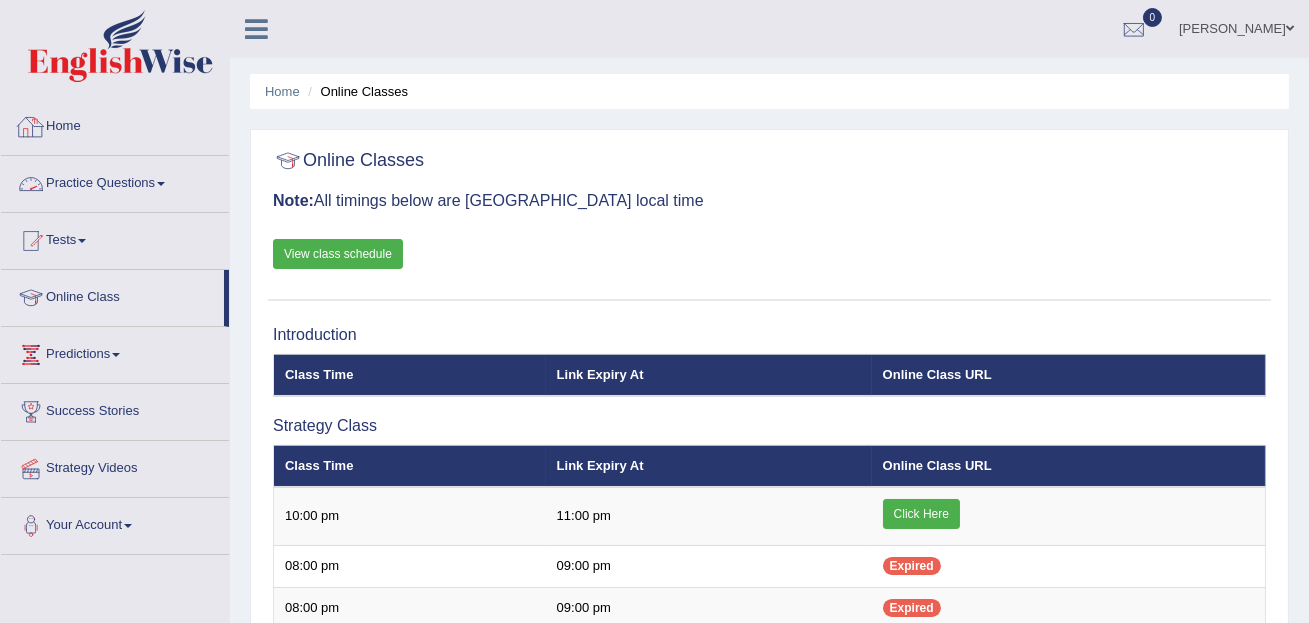 click on "Practice Questions" at bounding box center (115, 181) 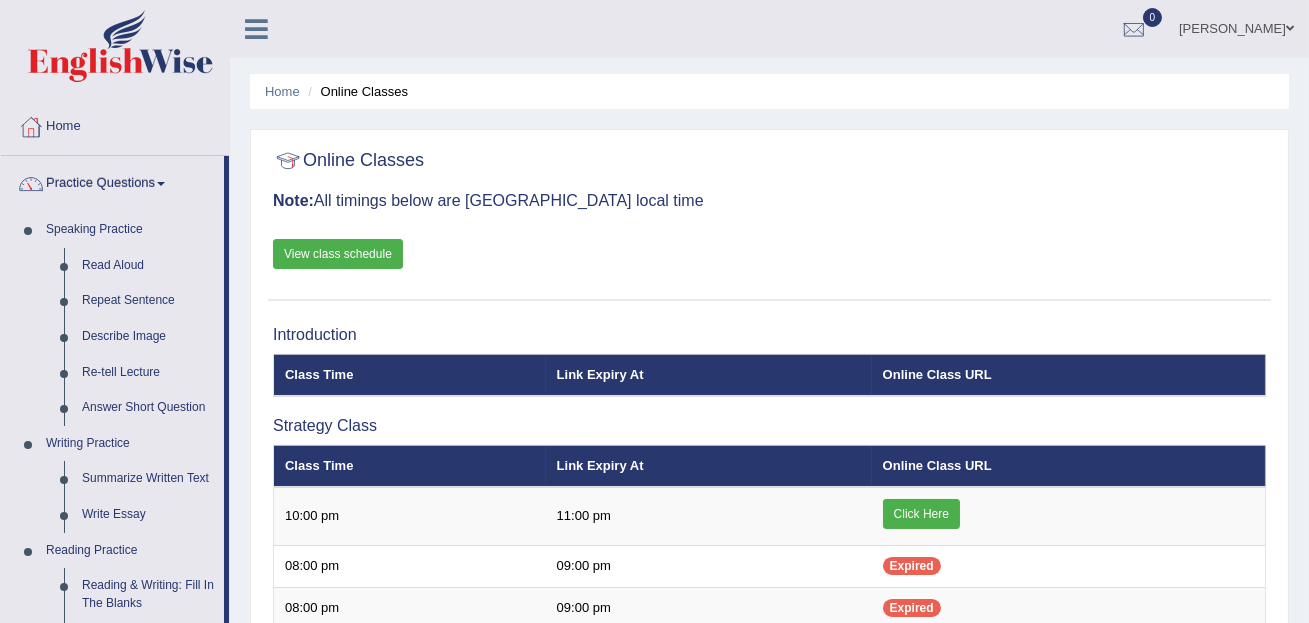click on "Home
Online Classes
Online Classes
Note:  All timings below are Melbourne local time
View class schedule
Introduction
Class Time
Link Expiry At
Online Class URL" at bounding box center (769, 710) 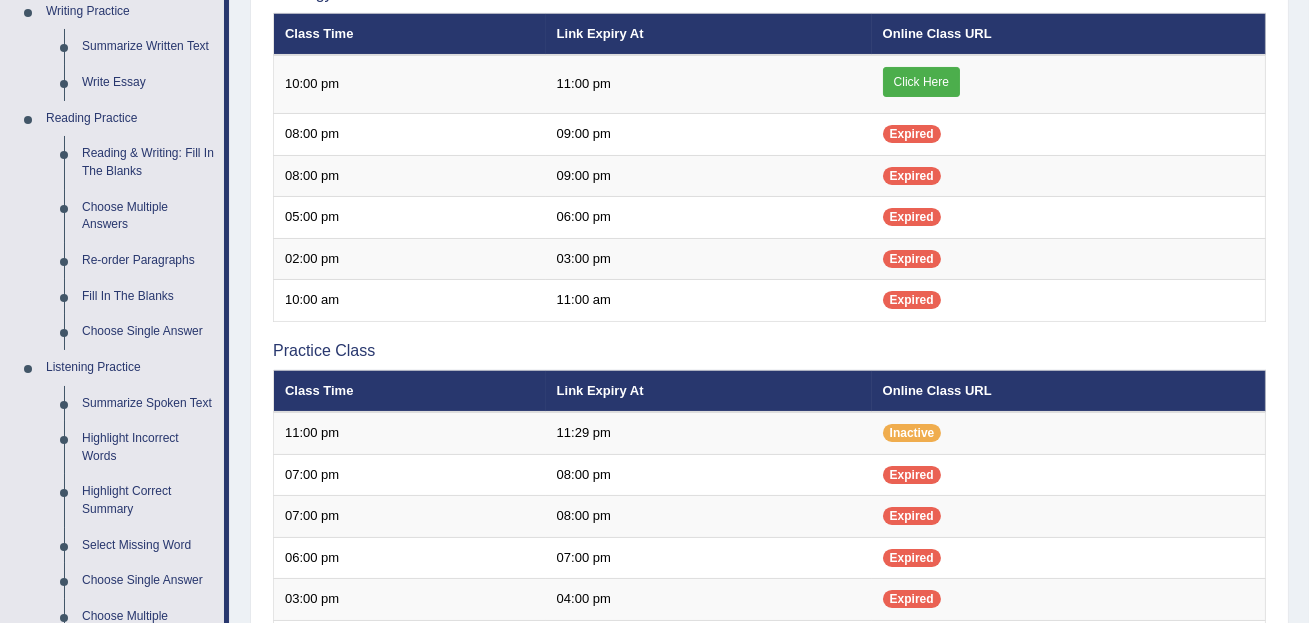 scroll, scrollTop: 436, scrollLeft: 0, axis: vertical 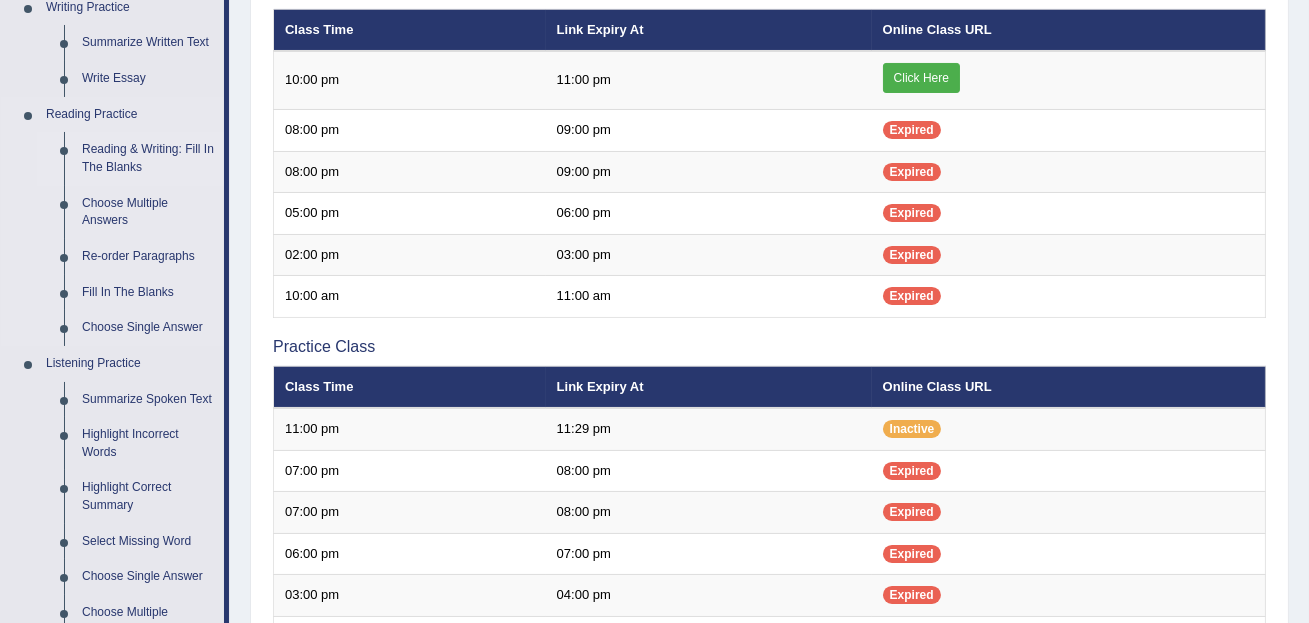 click on "Reading & Writing: Fill In The Blanks" at bounding box center (148, 158) 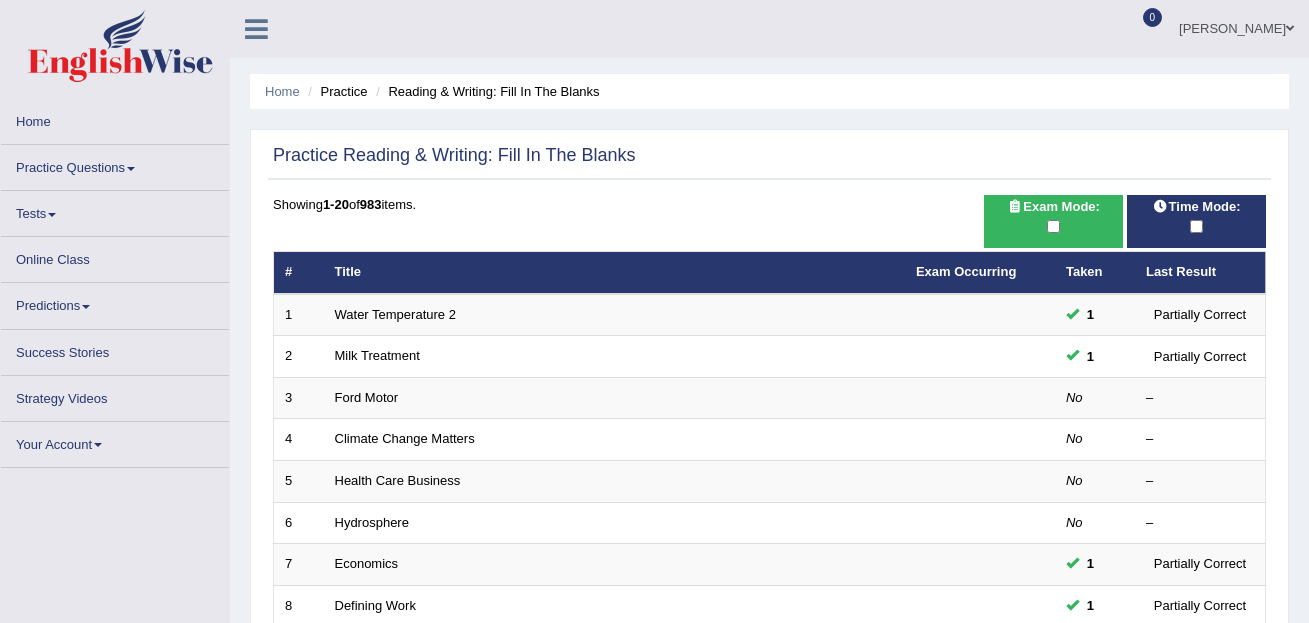 scroll, scrollTop: 0, scrollLeft: 0, axis: both 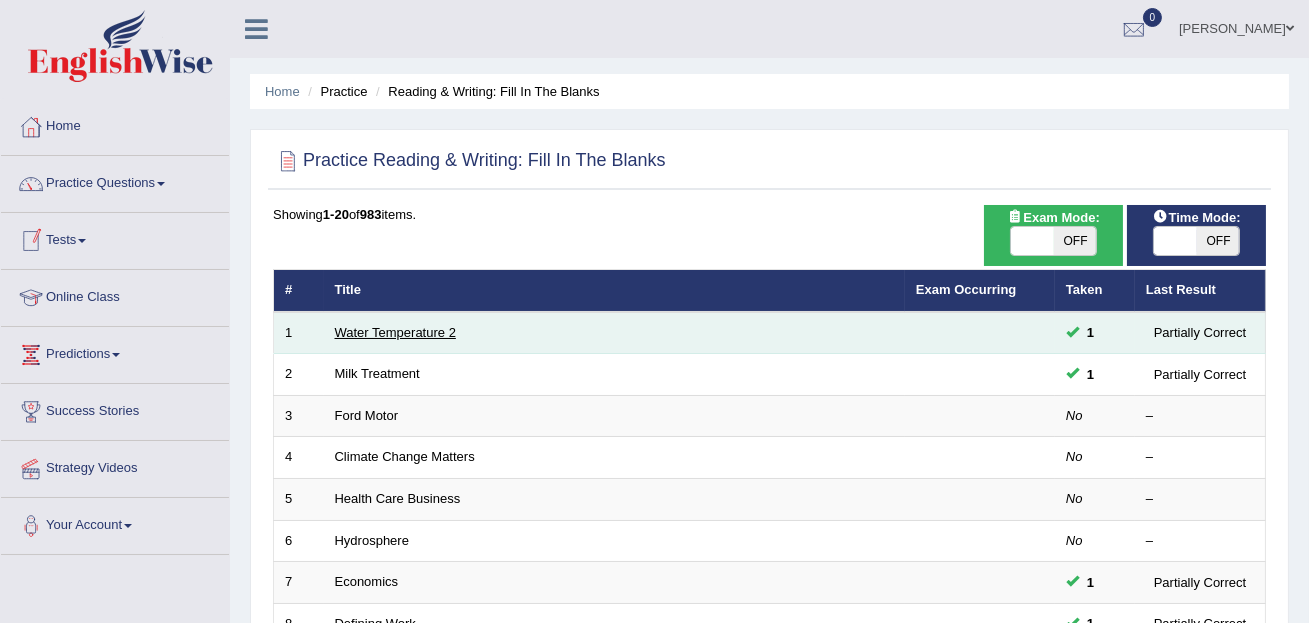 click on "Water Temperature 2" at bounding box center (395, 332) 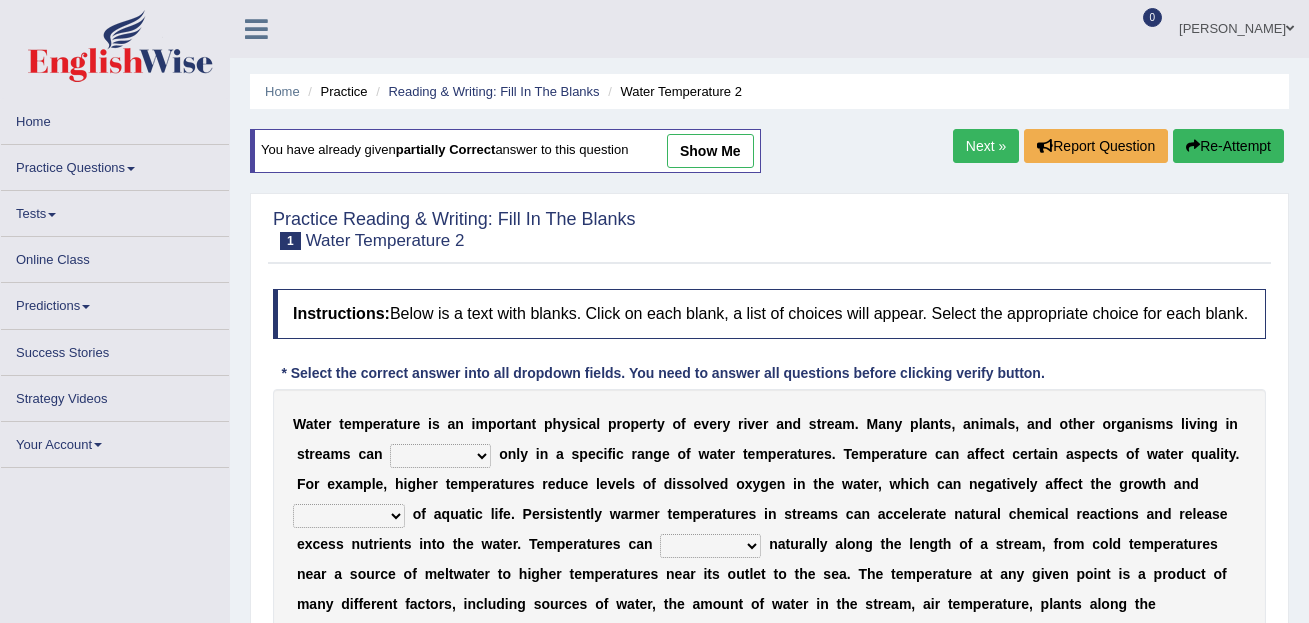 scroll, scrollTop: 0, scrollLeft: 0, axis: both 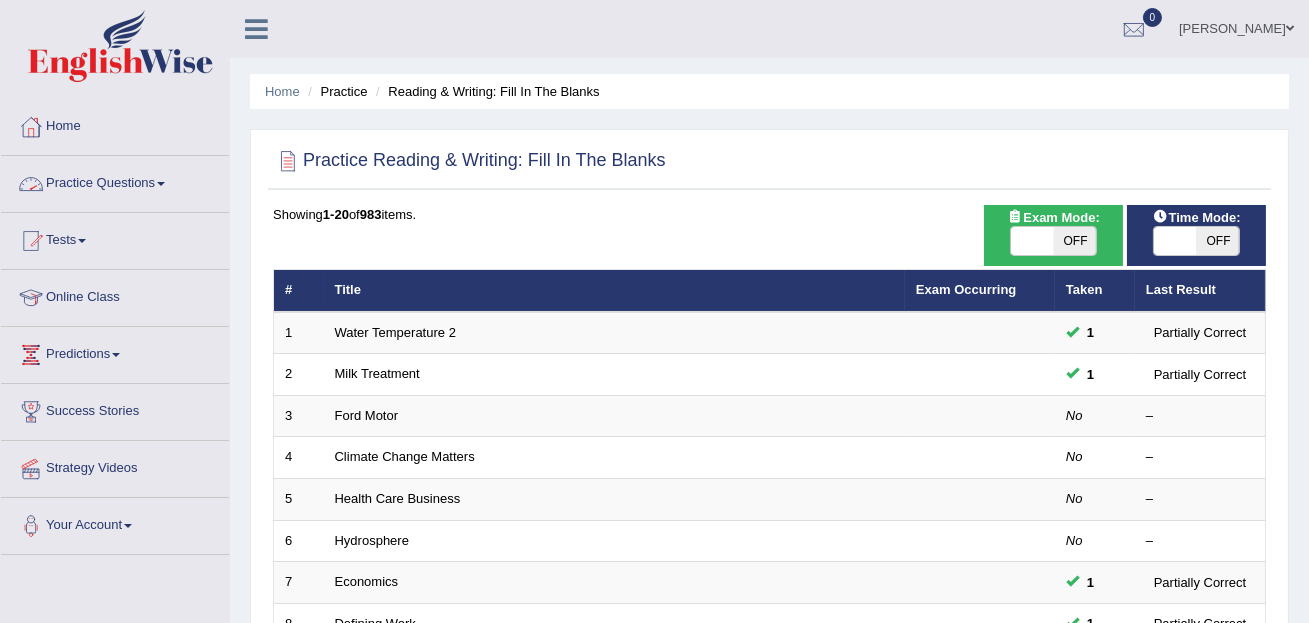 click on "Practice Questions" at bounding box center (115, 181) 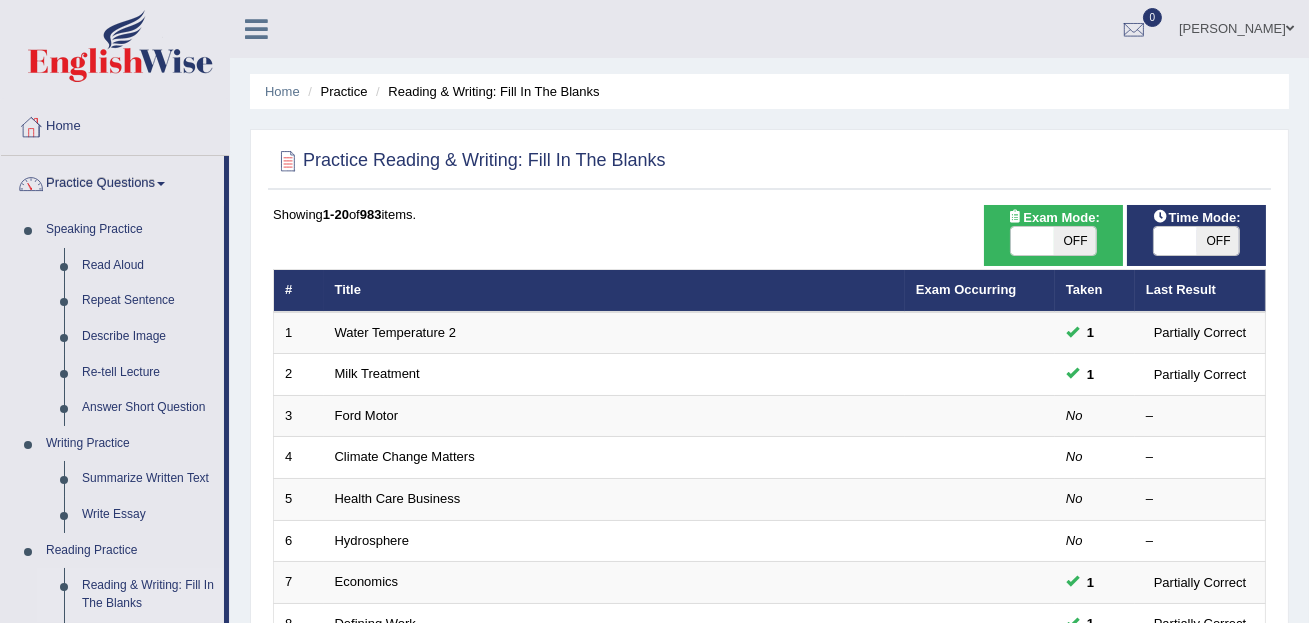 click on "Home
Practice
Reading & Writing: Fill In The Blanks
Practice Reading & Writing: Fill In The Blanks
Time Mode:
ON   OFF
Exam Mode:
ON   OFF
Showing  1-20  of  983  items.
# Title Exam Occurring Taken Last Result
1 Water Temperature 2 1 Partially Correct
2 Milk Treatment 1 Partially Correct
3 Ford Motor No –
4 Climate Change Matters No –
5 Health Care Business No –
6 Hydrosphere No –
7 Economics 1 Partially Correct
8 Defining Work 1 Partially Correct
9 Culture of Family No –
10 Rising Action No –
11 History of Sociology No –
12 Dairy-tech No –
13 Smart Glasses No –
14 Sea Combine No –
15 Three Robots No –
16 Fusion No –
17 Discrimination No –
18 Diversity No –
19 No" at bounding box center (769, 637) 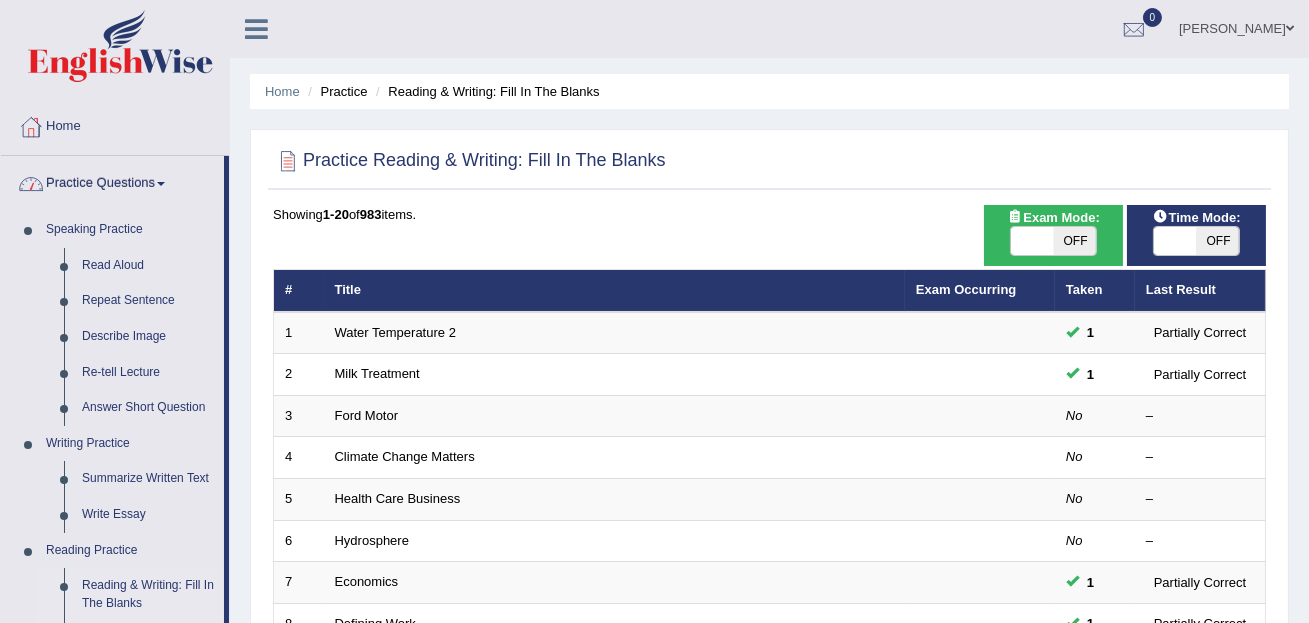 click on "Home
Practice
Reading & Writing: Fill In The Blanks
Practice Reading & Writing: Fill In The Blanks
Time Mode:
ON   OFF
Exam Mode:
ON   OFF
Showing  1-20  of  983  items.
# Title Exam Occurring Taken Last Result
1 Water Temperature 2 1 Partially Correct
2 Milk Treatment 1 Partially Correct
3 Ford Motor No –
4 Climate Change Matters No –
5 Health Care Business No –
6 Hydrosphere No –
7 Economics 1 Partially Correct
8 Defining Work 1 Partially Correct
9 Culture of Family No –
10 Rising Action No –
11 History of Sociology No –
12 Dairy-tech No –
13 Smart Glasses No –
14 Sea Combine No –
15 Three Robots No –
16 Fusion No –
17 Discrimination No –
18 Diversity No –
19 No" at bounding box center (769, 637) 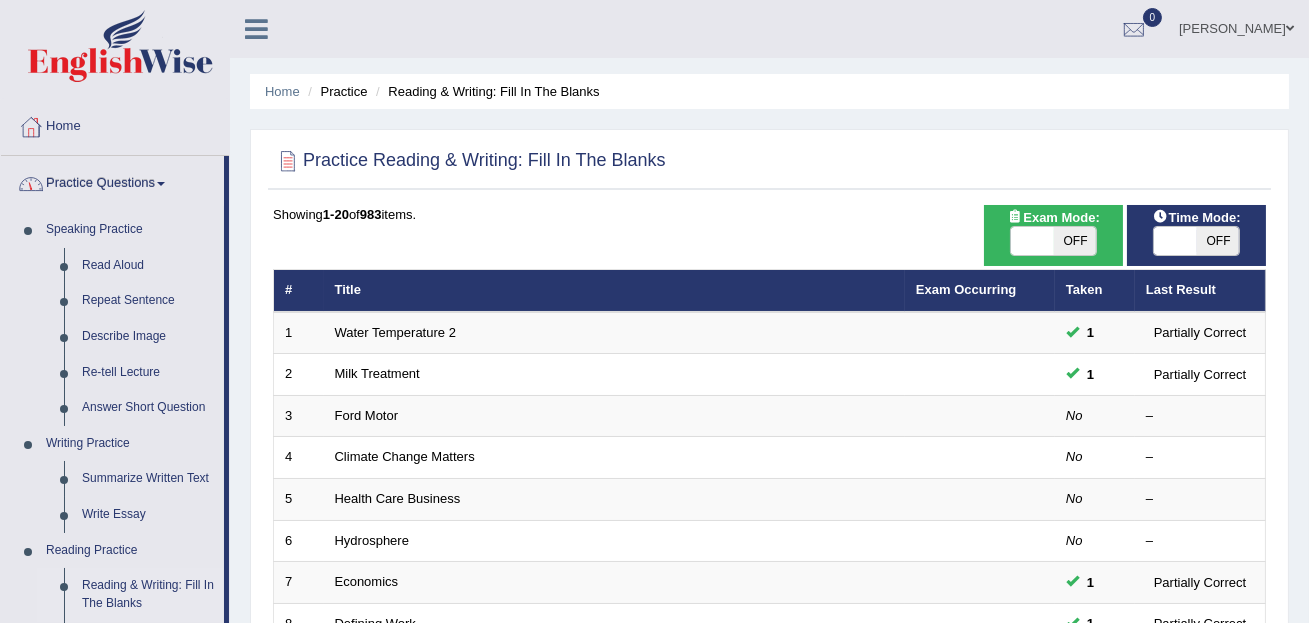 click on "Home
Practice
Reading & Writing: Fill In The Blanks
Practice Reading & Writing: Fill In The Blanks
Time Mode:
ON   OFF
Exam Mode:
ON   OFF
Showing  1-20  of  983  items.
# Title Exam Occurring Taken Last Result
1 Water Temperature 2 1 Partially Correct
2 Milk Treatment 1 Partially Correct
3 Ford Motor No –
4 Climate Change Matters No –
5 Health Care Business No –
6 Hydrosphere No –
7 Economics 1 Partially Correct
8 Defining Work 1 Partially Correct
9 Culture of Family No –
10 Rising Action No –
11 History of Sociology No –
12 Dairy-tech No –
13 Smart Glasses No –
14 Sea Combine No –
15 Three Robots No –
16 Fusion No –
17 Discrimination No –
18 Diversity No –
19 No" at bounding box center (769, 637) 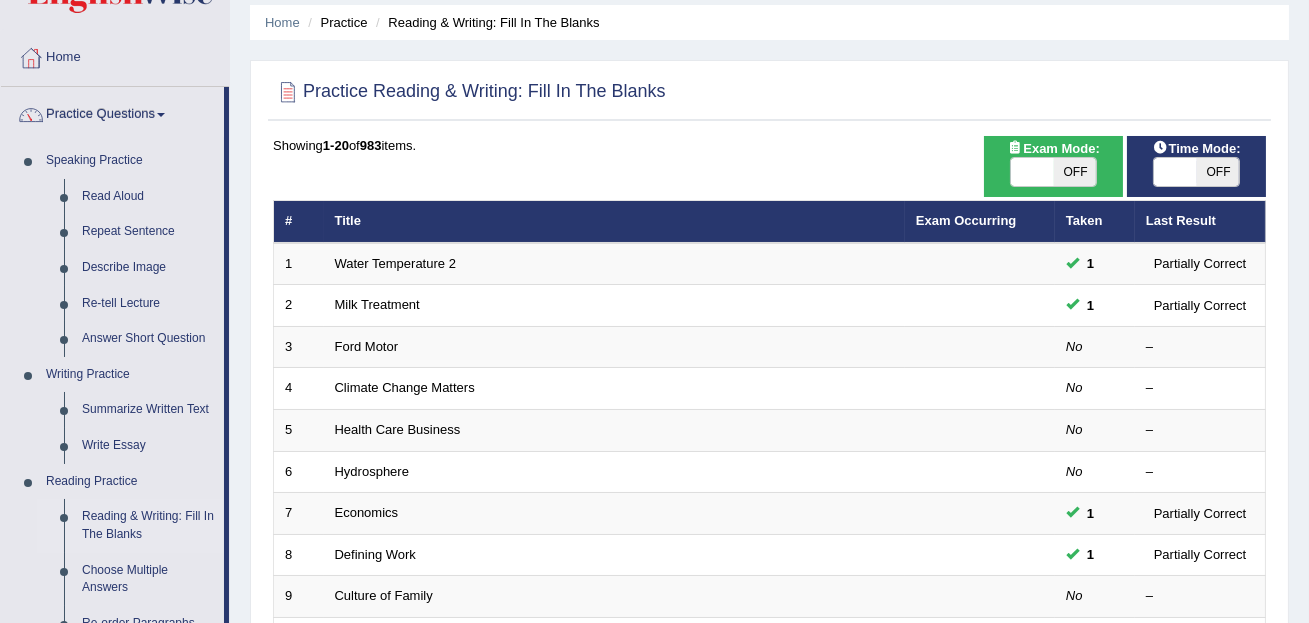 scroll, scrollTop: 72, scrollLeft: 0, axis: vertical 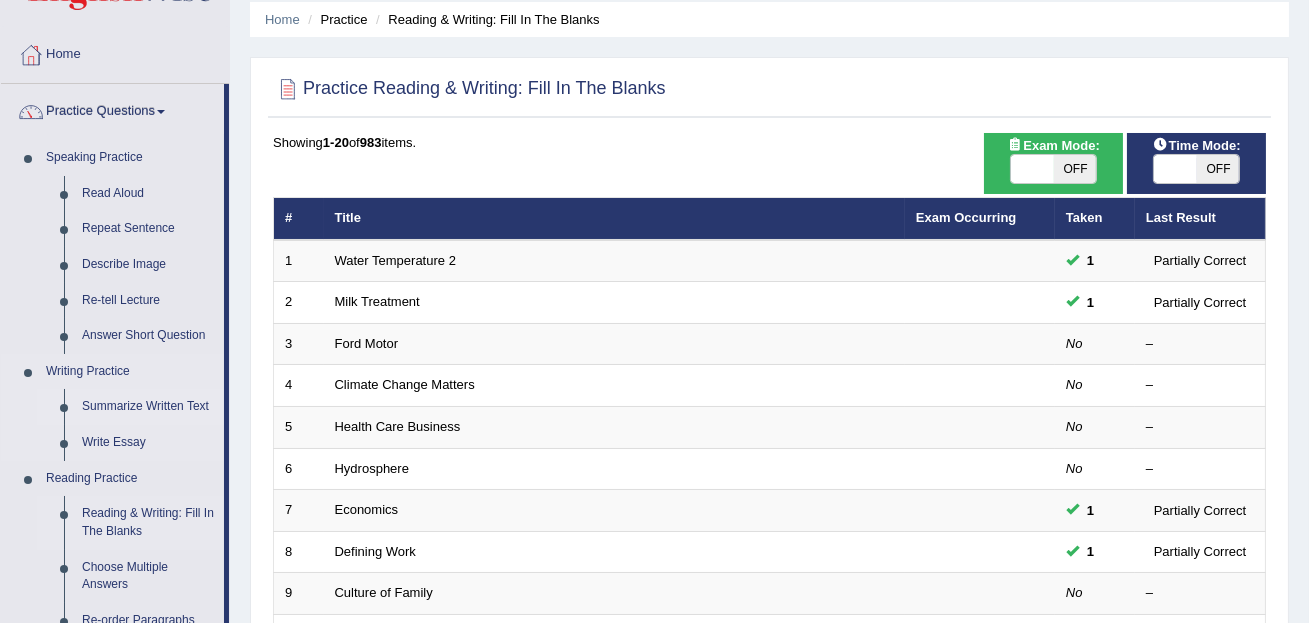 click on "Summarize Written Text" at bounding box center (148, 407) 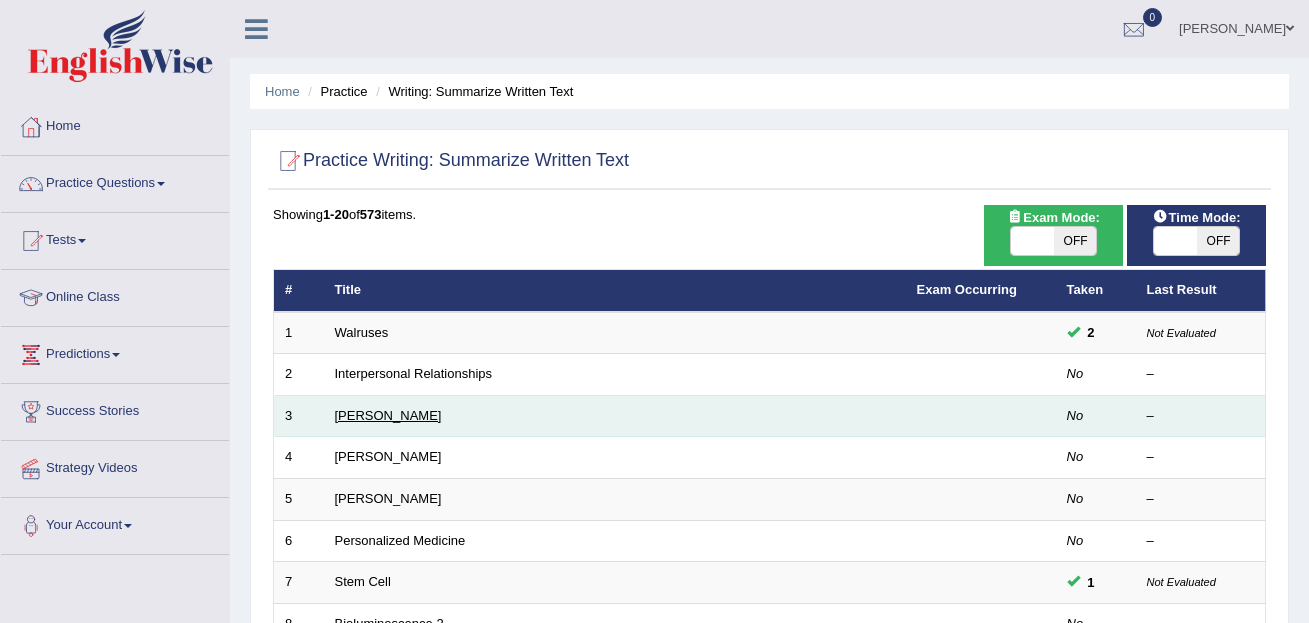 scroll, scrollTop: 0, scrollLeft: 0, axis: both 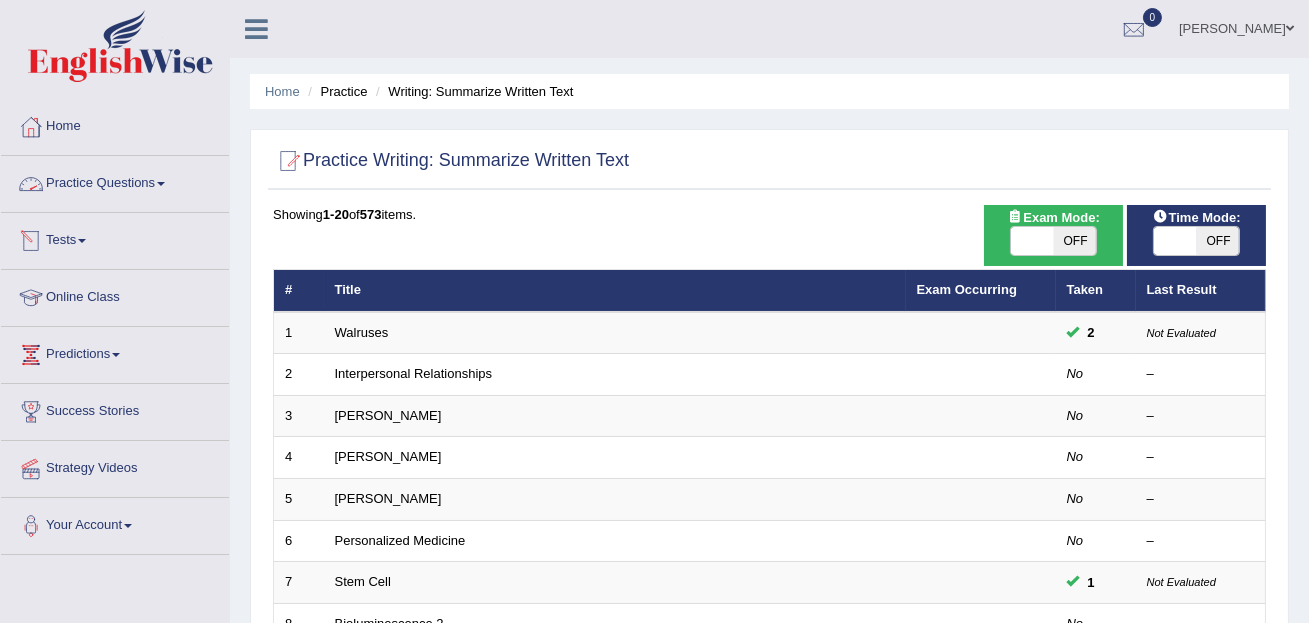 click on "Practice Questions" at bounding box center (115, 181) 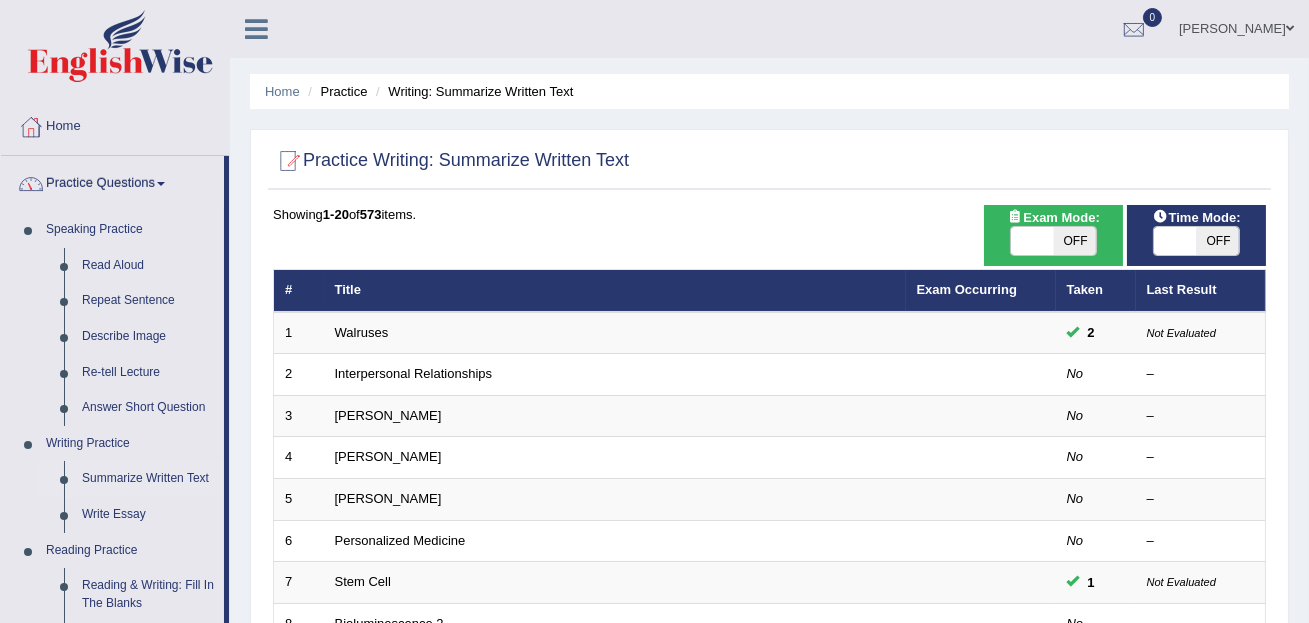 click on "Home
Practice
Writing: Summarize Written Text
Practice Writing: Summarize Written Text
Time Mode:
ON   OFF
Exam Mode:
ON   OFF
Showing  1-20  of  573  items.
# Title Exam Occurring Taken Last Result
1 Walruses 2 Not Evaluated
2 Interpersonal Relationships No –
3 Rosalid Franklin No –
4 Jonas Salk No –
5 Elizabeth Blackwell No –
6 Personalized Medicine No –
7 Stem Cell 1 Not Evaluated
8 Bioluminescence 2 No –
9 Mind-Gut Connection No –
10 Neuroplasticity No –
11 Impact of Sleep 1 Not Evaluated
12 Seasonal Affective Disorder 1 Not Evaluated
13 Exercise and Mental Health No –
14 Green Spaces No –
15 Power of Mindfulness No –
16 World of Microbiomes No –
17 Metaverse No –" at bounding box center [769, 637] 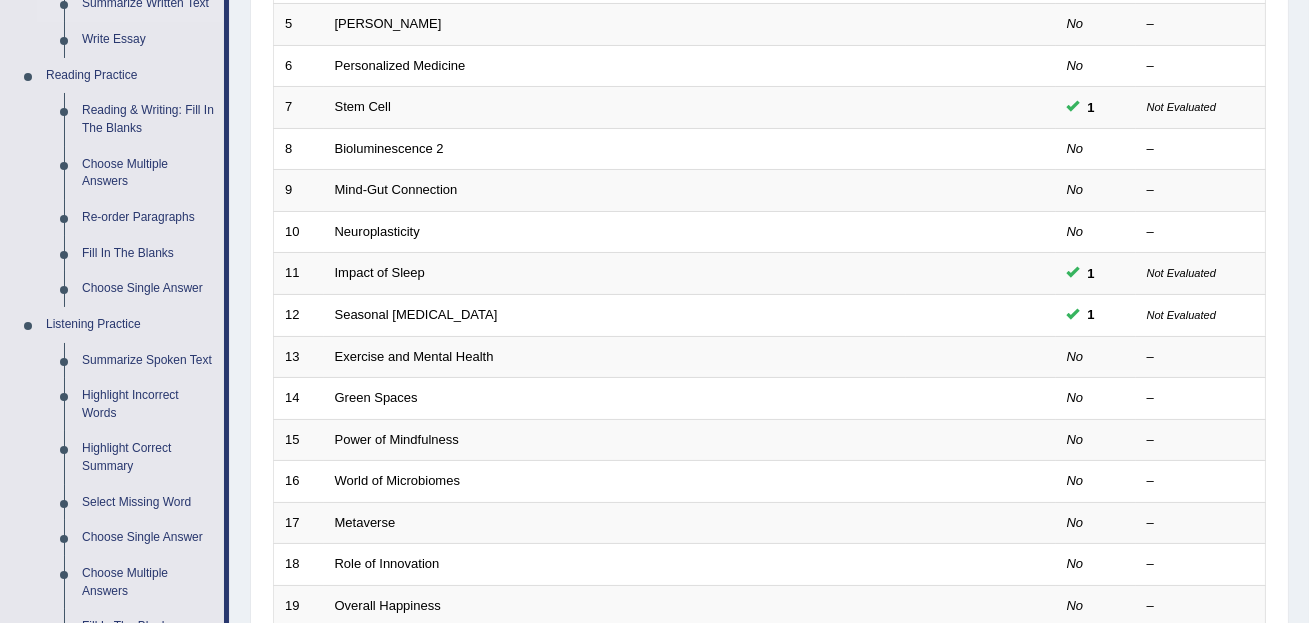 scroll, scrollTop: 509, scrollLeft: 0, axis: vertical 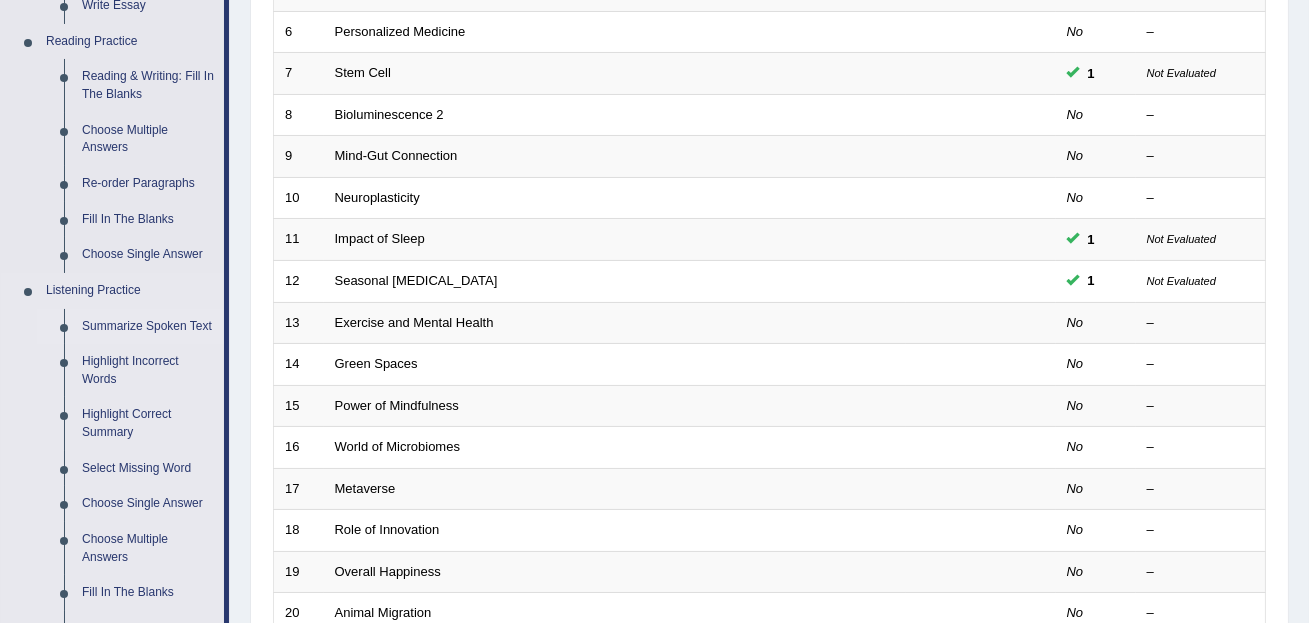 click on "Summarize Spoken Text" at bounding box center [148, 327] 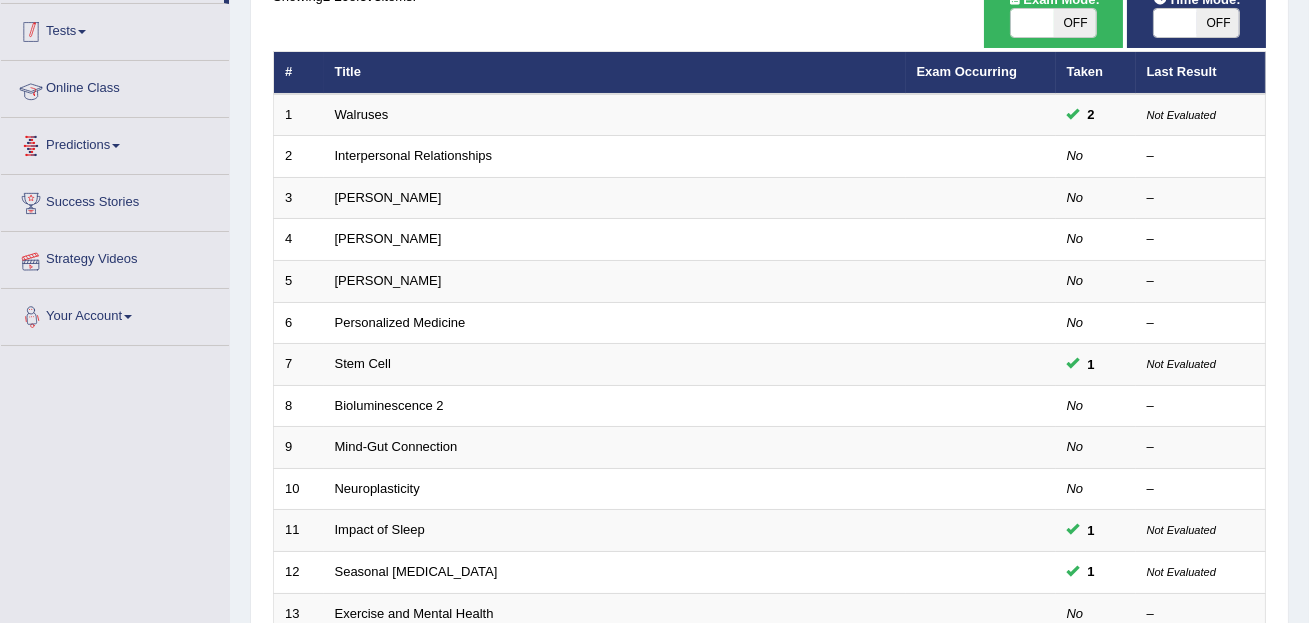scroll, scrollTop: 270, scrollLeft: 0, axis: vertical 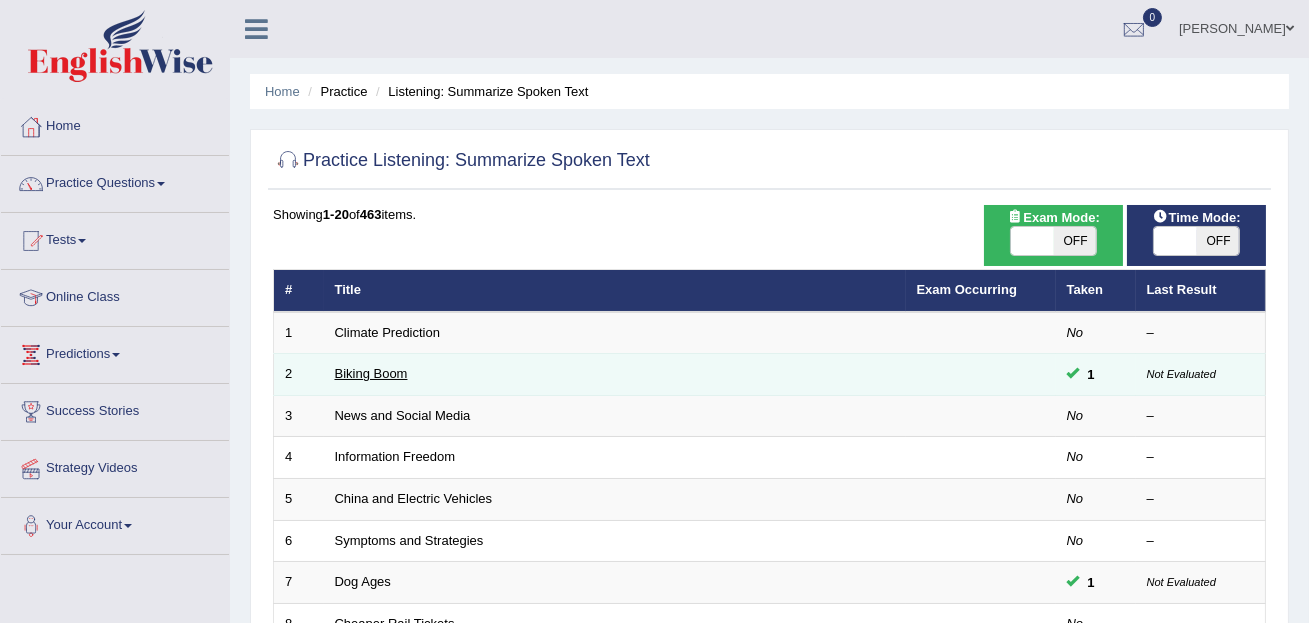 click on "Biking Boom" at bounding box center [371, 373] 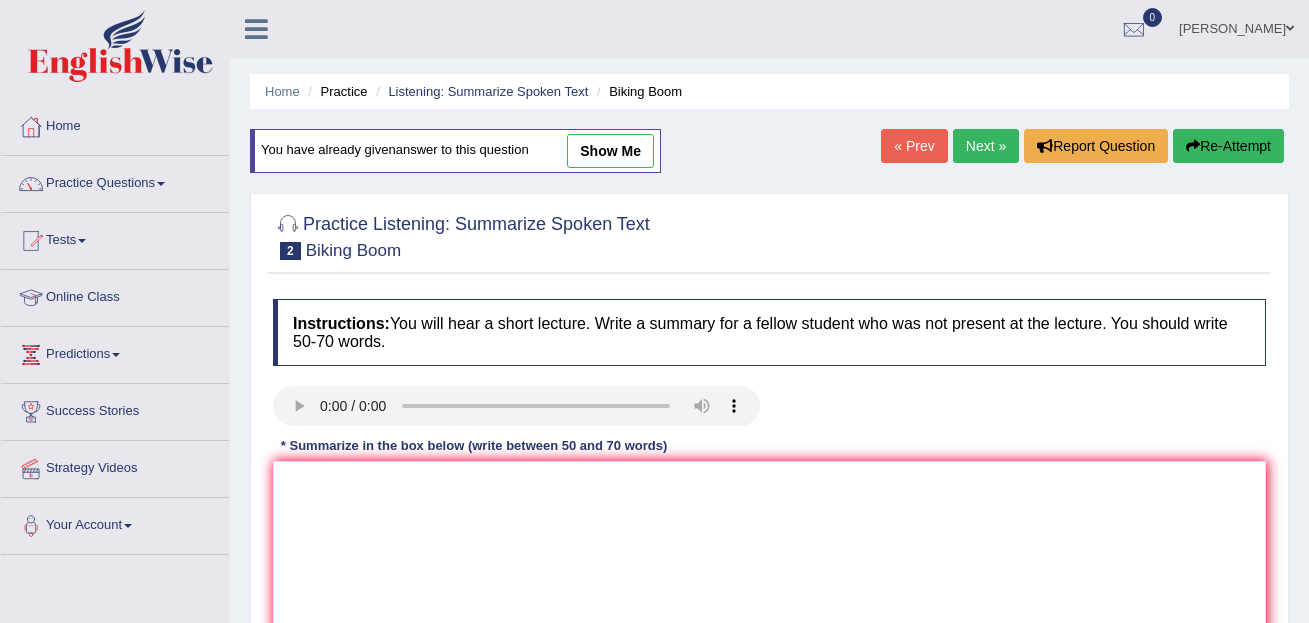 scroll, scrollTop: 0, scrollLeft: 0, axis: both 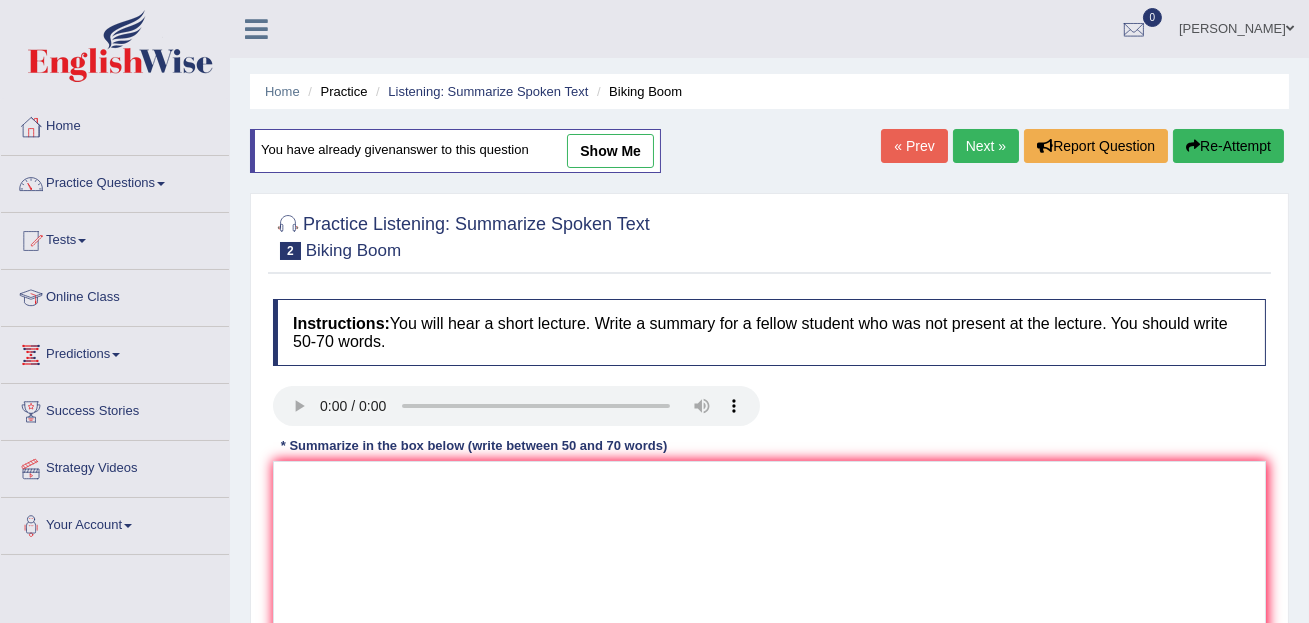 click on "show me" at bounding box center (610, 151) 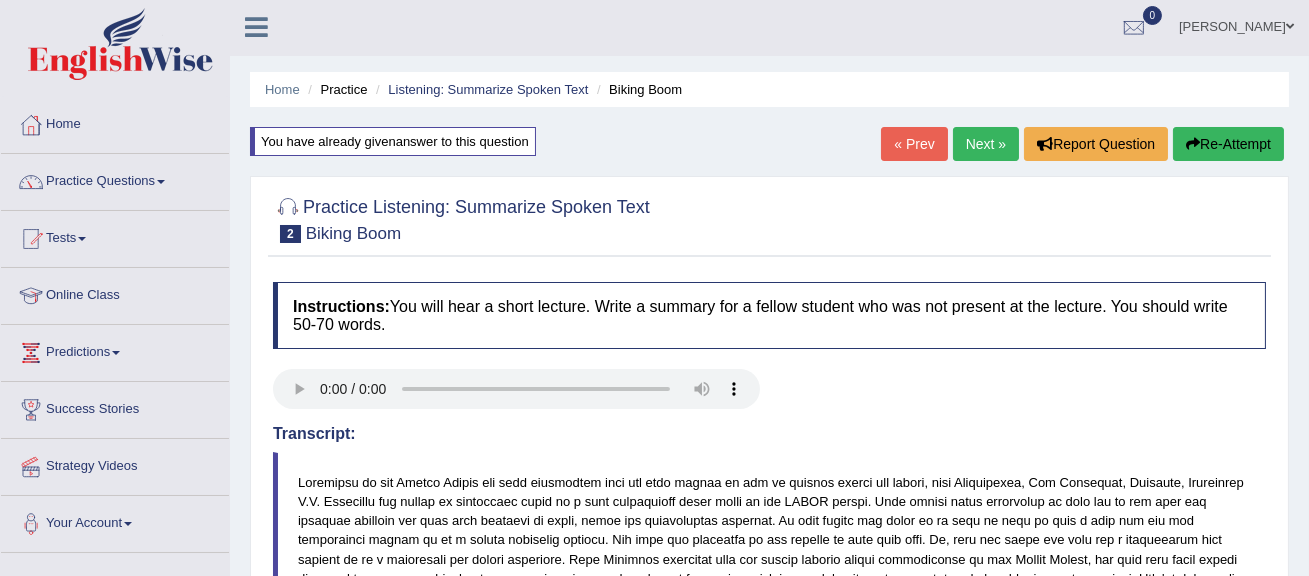 scroll, scrollTop: 0, scrollLeft: 0, axis: both 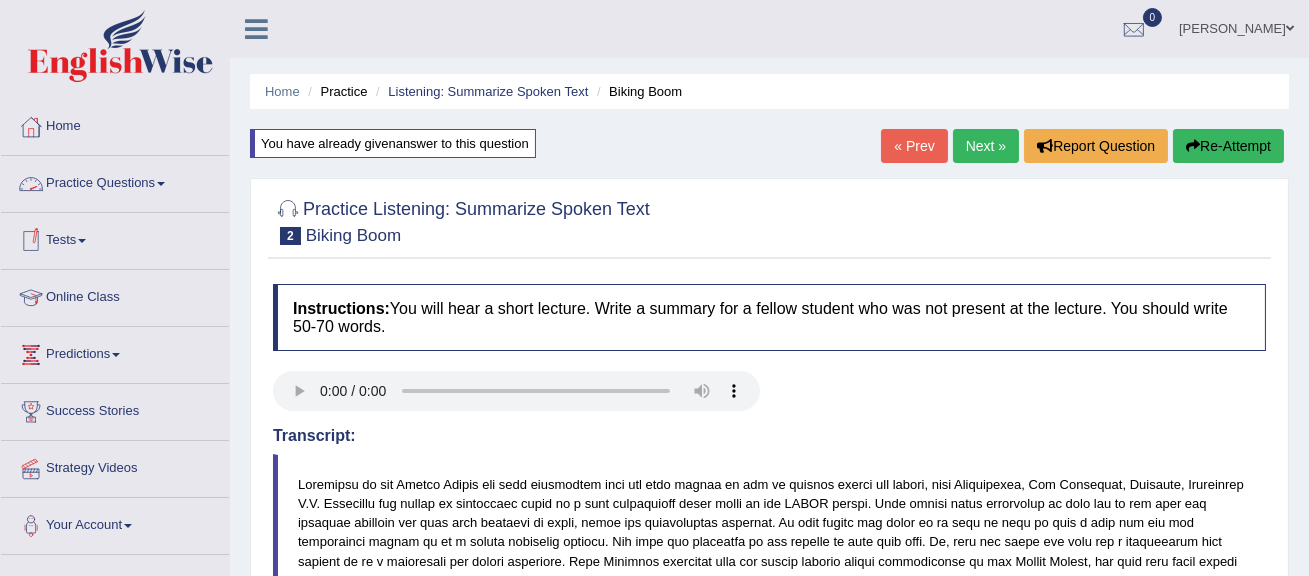 click on "Practice Questions" at bounding box center (115, 181) 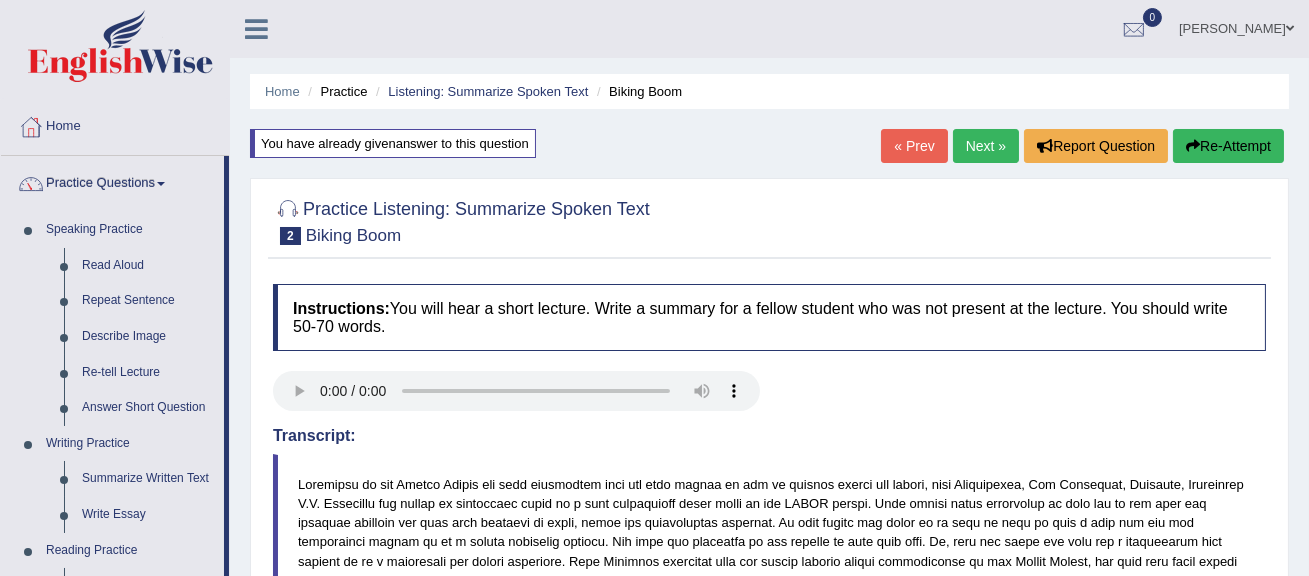 click on "Home
Practice
Listening: Summarize Spoken Text
Biking Boom
You have already given   answer to this question
« Prev Next »  Report Question  Re-Attempt
Practice Listening: Summarize Spoken Text
2
Biking Boom
Instructions:  You will hear a short lecture. Write a summary for a fellow student who was not present at the lecture. You should write 50-70 words.
Transcript: Recorded Answer: * Summarize in the box below (write between 50 and 70 words) 68 words Written Keywords: — A.I. Engine Result: A   noteworthy   point   revealed   in   the   lecture   was   about   Biking   Boom .  To   elaborate   further ,  there   was   some   information   on   bicycling   in   United   States   is   increasing   many   years   and     in   covid   crisis .  .   A   considerable   amount   of     was" at bounding box center [769, 688] 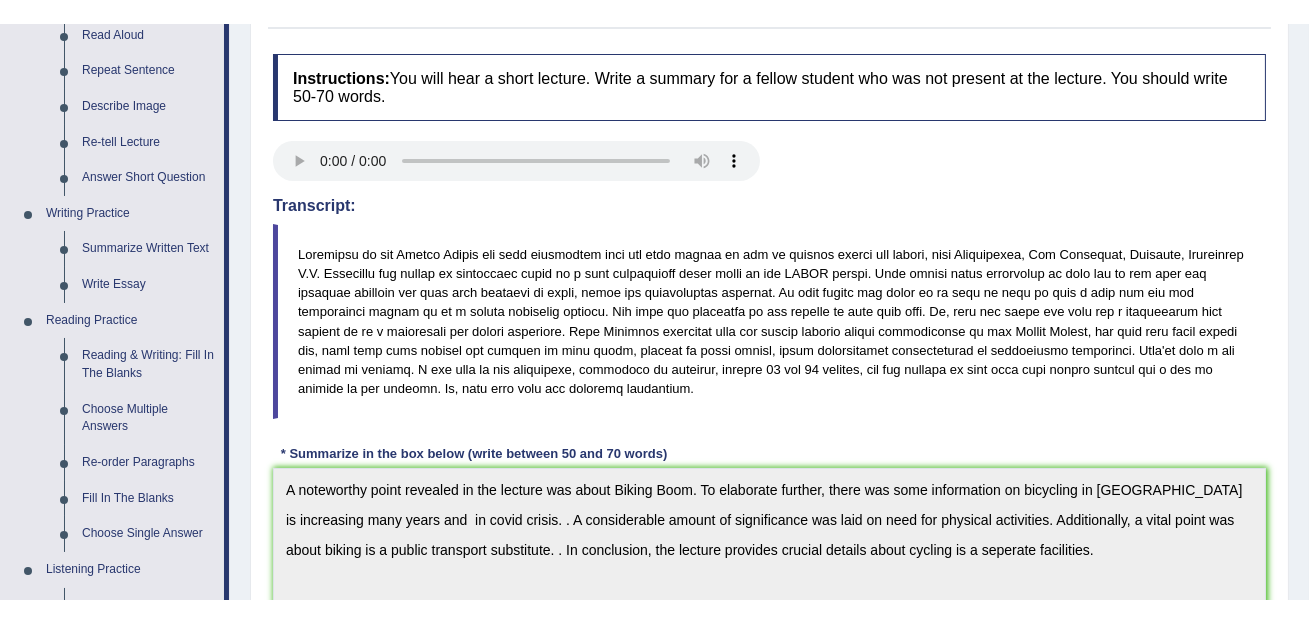 scroll, scrollTop: 254, scrollLeft: 0, axis: vertical 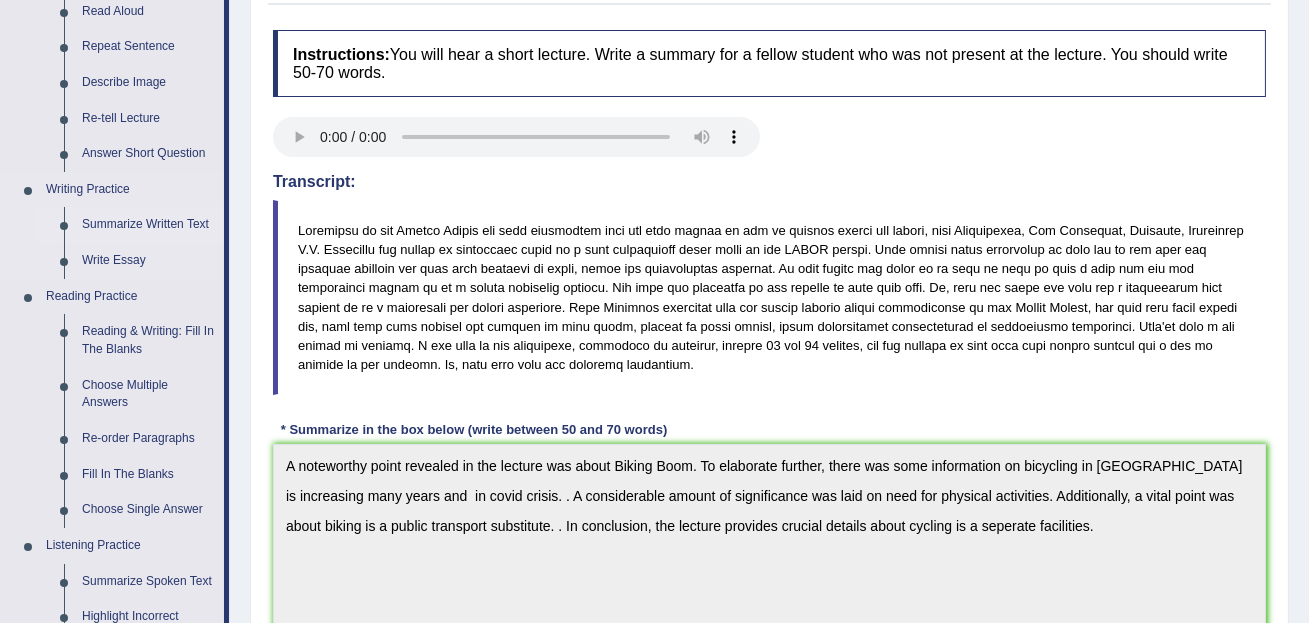 click on "Summarize Written Text" at bounding box center [148, 225] 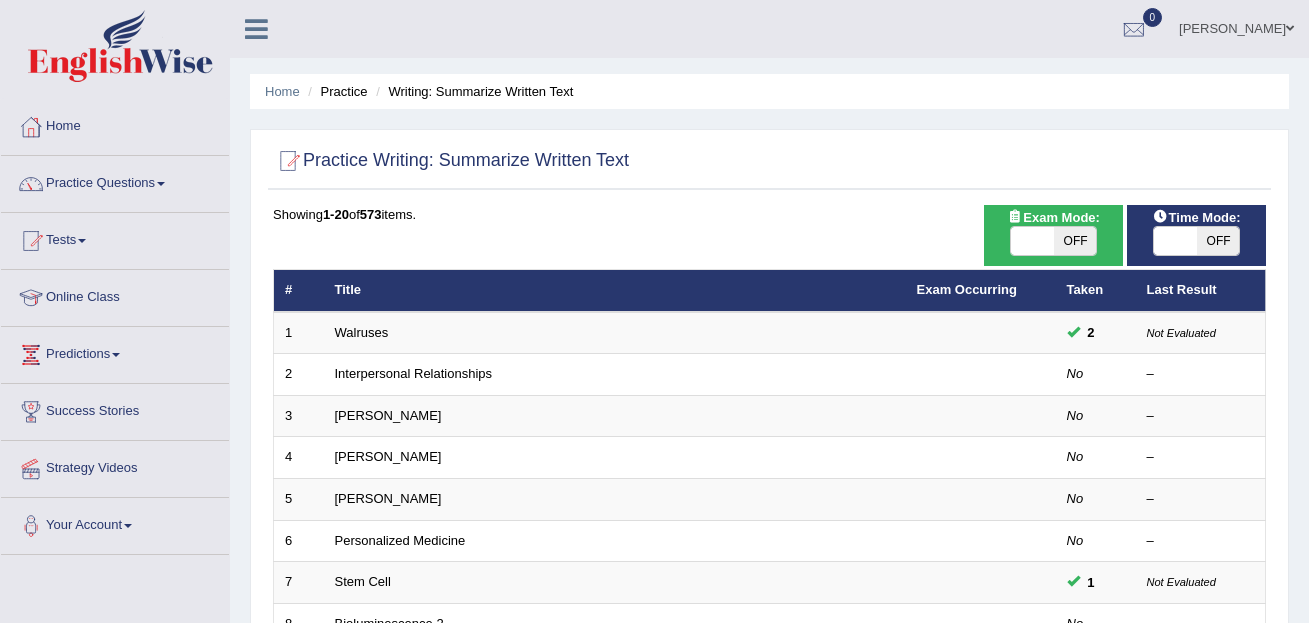 scroll, scrollTop: 0, scrollLeft: 0, axis: both 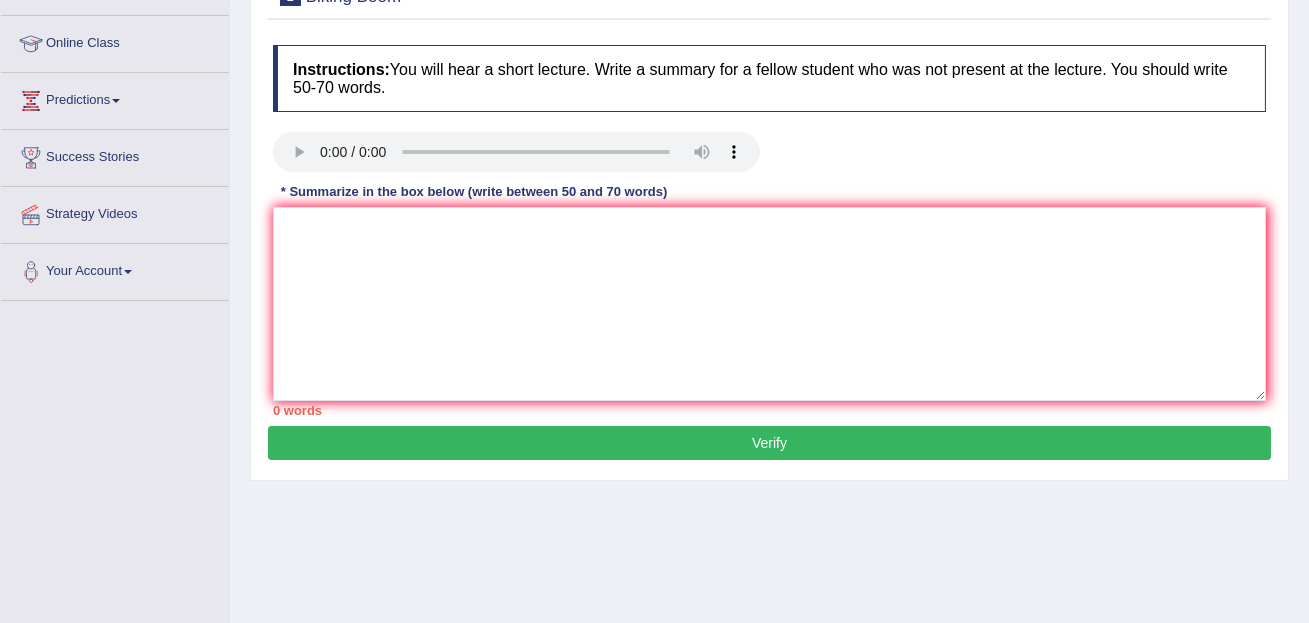 click on "Home
Practice
Listening: Summarize Spoken Text
Biking Boom
You have already given   answer to this question
show me
« Prev Next »  Report Question  Re-Attempt
Practice Listening: Summarize Spoken Text
2
Biking Boom
Instructions:  You will hear a short lecture. Write a summary for a fellow student who was not present at the lecture. You should write 50-70 words.
Transcript: Recorded Answer: * Summarize in the box below (write between 50 and 70 words) 0 words Written Keywords: A.I. Engine Result: Processing... A.I. Scores:
2  / 2              Content
2  / 2              Form
1  / 2              Spelling
1  / 2              Grammar
2" at bounding box center (769, 246) 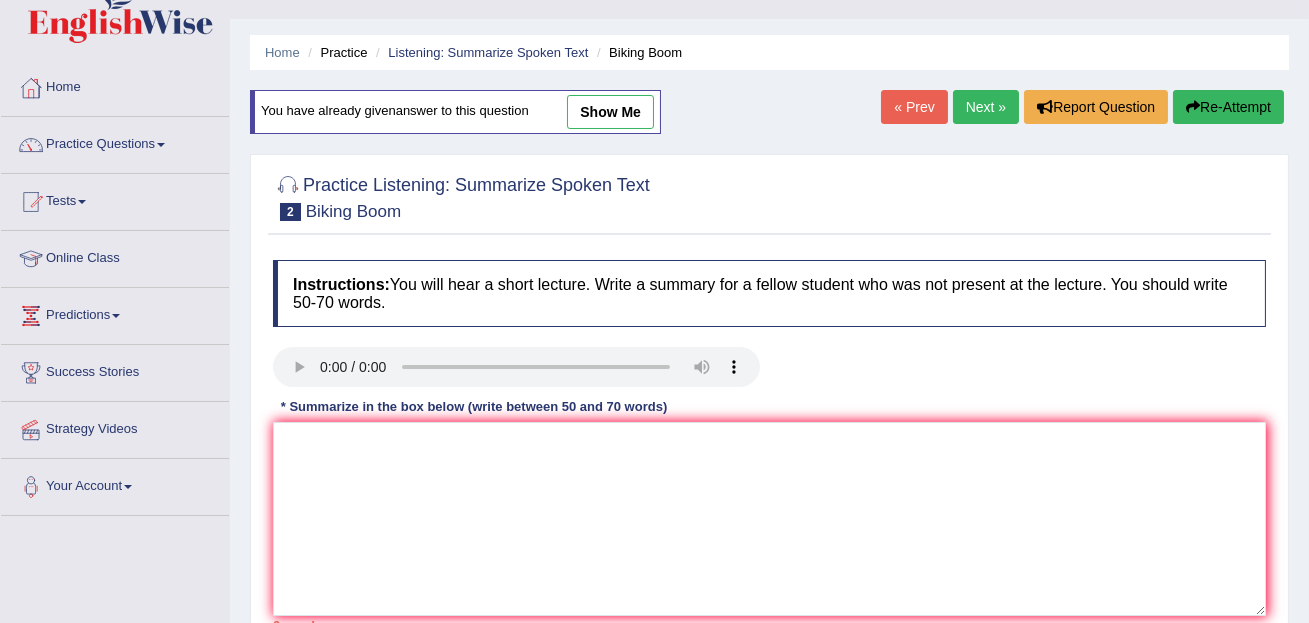 scroll, scrollTop: 36, scrollLeft: 0, axis: vertical 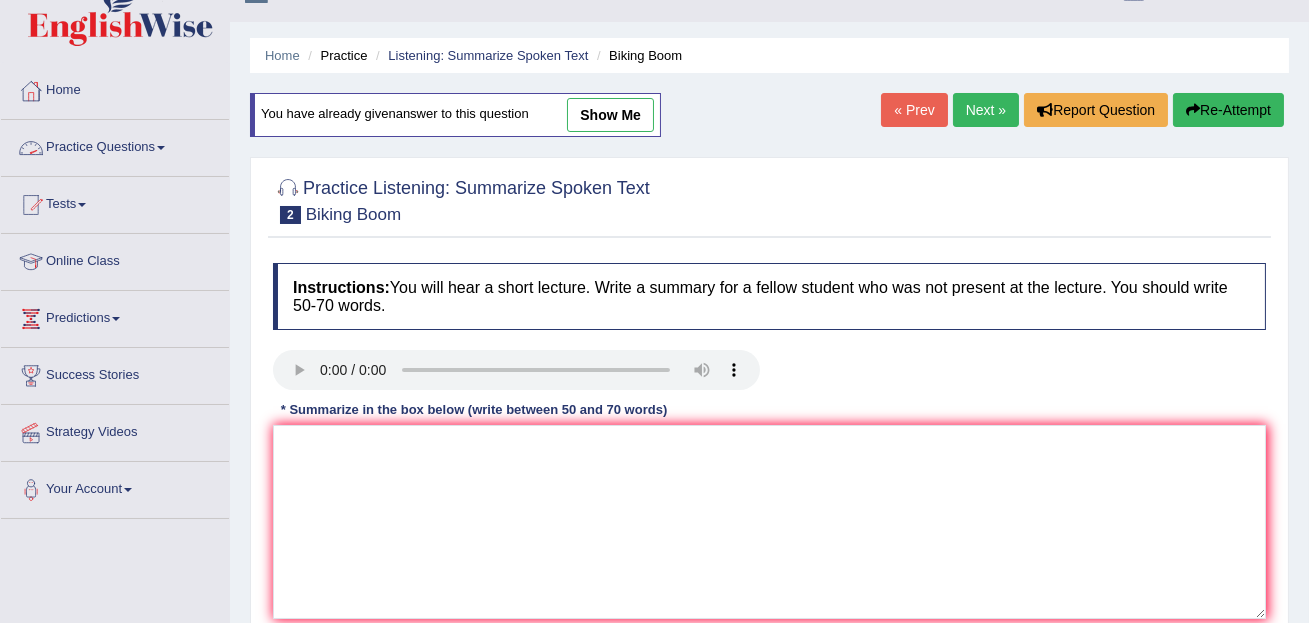 click on "Practice Questions" at bounding box center (115, 145) 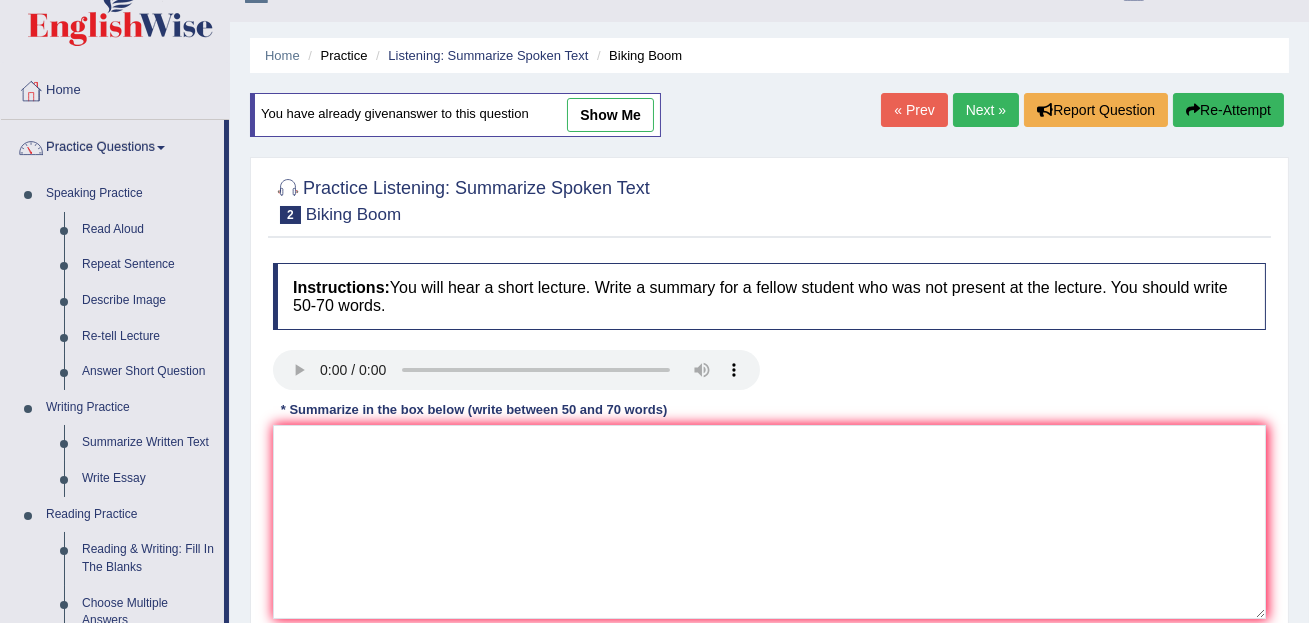 click on "Home
Practice
Listening: Summarize Spoken Text
Biking Boom
You have already given   answer to this question
show me
« Prev Next »  Report Question  Re-Attempt
Practice Listening: Summarize Spoken Text
2
Biking Boom
Instructions:  You will hear a short lecture. Write a summary for a fellow student who was not present at the lecture. You should write 50-70 words.
Transcript: Recorded Answer: * Summarize in the box below (write between 50 and 70 words) 0 words Written Keywords: A.I. Engine Result: Processing... A.I. Scores:
2  / 2              Content
2  / 2              Form
1  / 2              Spelling
1  / 2              Grammar
2" at bounding box center (769, 464) 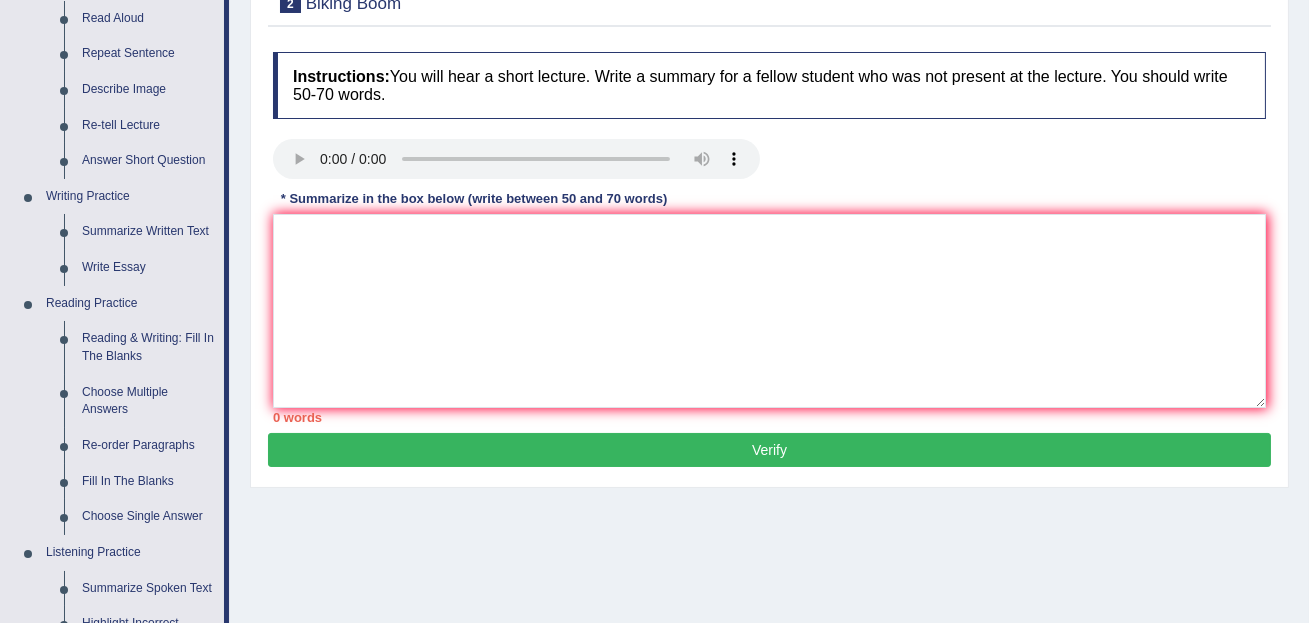 scroll, scrollTop: 254, scrollLeft: 0, axis: vertical 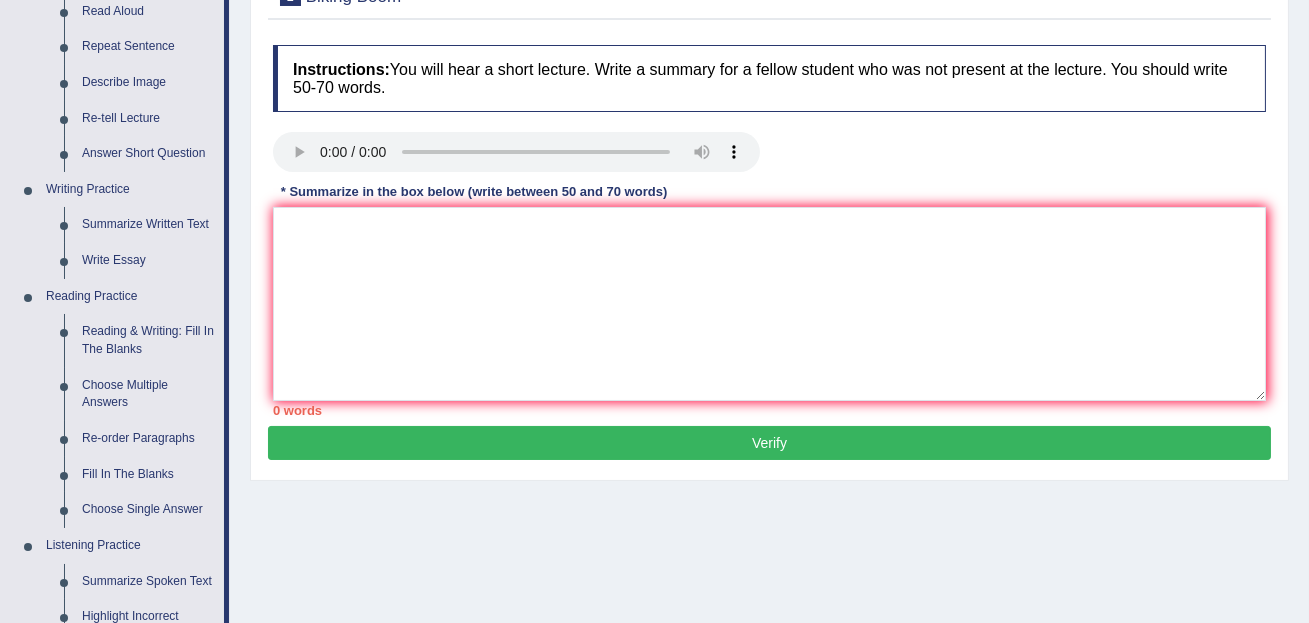 click on "Home
Practice
Listening: Summarize Spoken Text
Biking Boom
You have already given   answer to this question
show me
« Prev Next »  Report Question  Re-Attempt
Practice Listening: Summarize Spoken Text
2
Biking Boom
Instructions:  You will hear a short lecture. Write a summary for a fellow student who was not present at the lecture. You should write 50-70 words.
Transcript: Recorded Answer: * Summarize in the box below (write between 50 and 70 words) 0 words Written Keywords: A.I. Engine Result: Processing... A.I. Scores:
2  / 2              Content
2  / 2              Form
1  / 2              Spelling
1  / 2              Grammar
2" at bounding box center (769, 246) 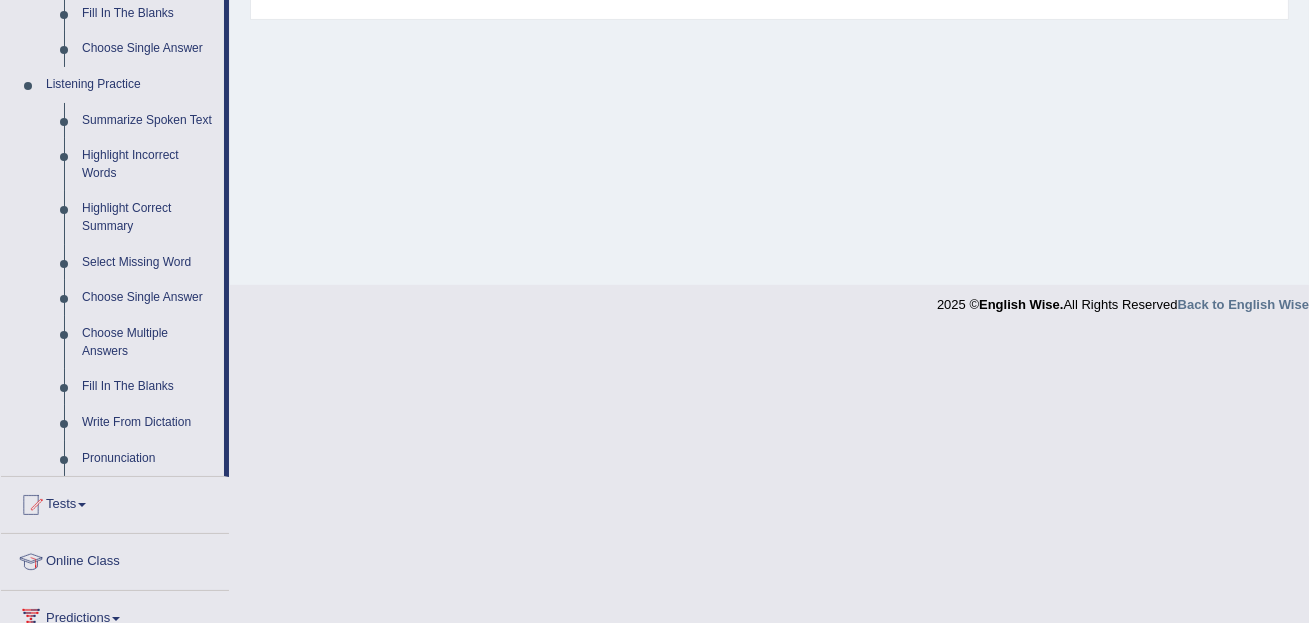 scroll, scrollTop: 763, scrollLeft: 0, axis: vertical 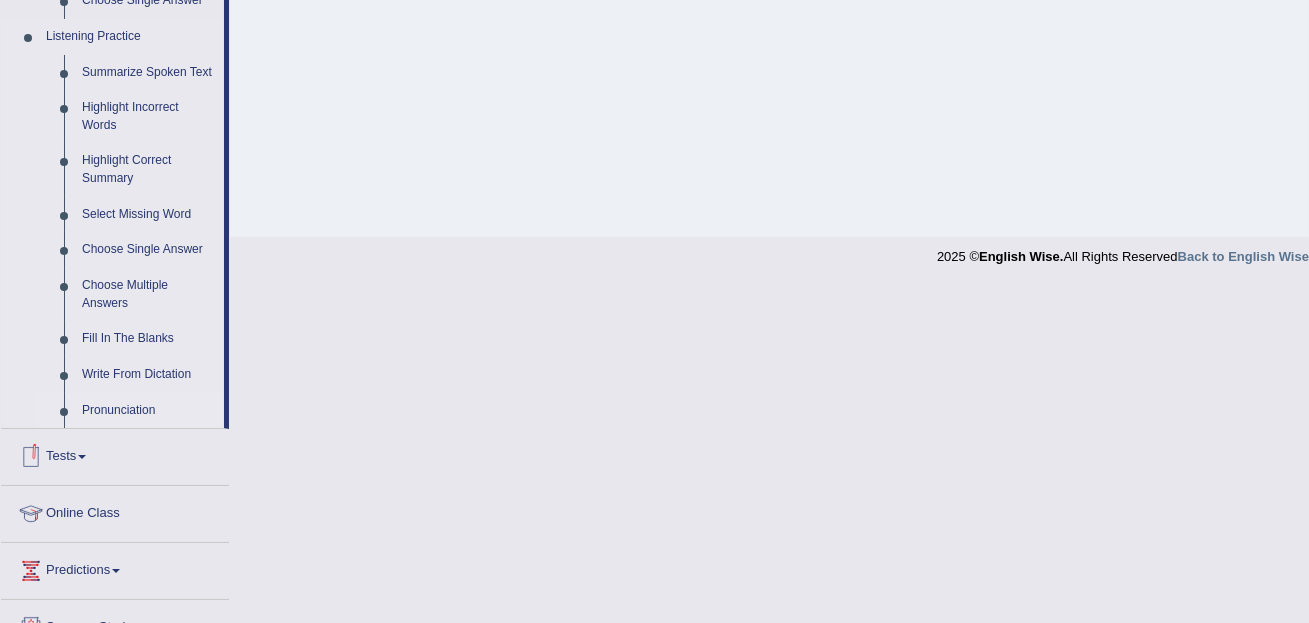 click on "Pronunciation" at bounding box center (148, 411) 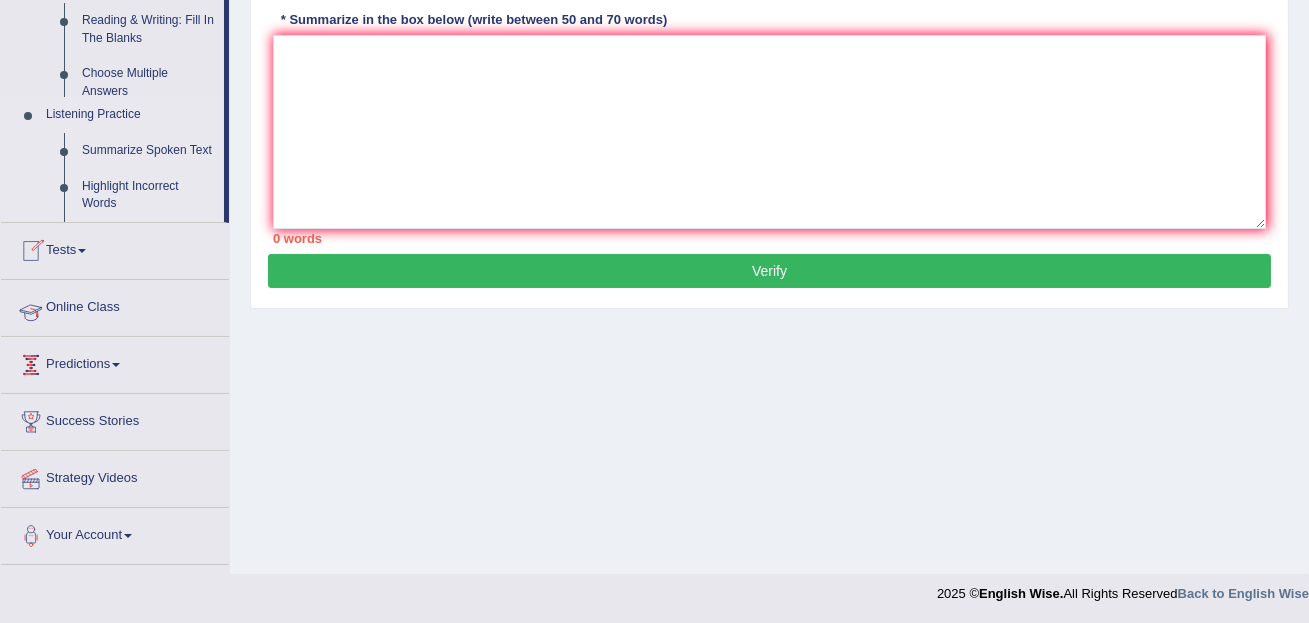 scroll, scrollTop: 294, scrollLeft: 0, axis: vertical 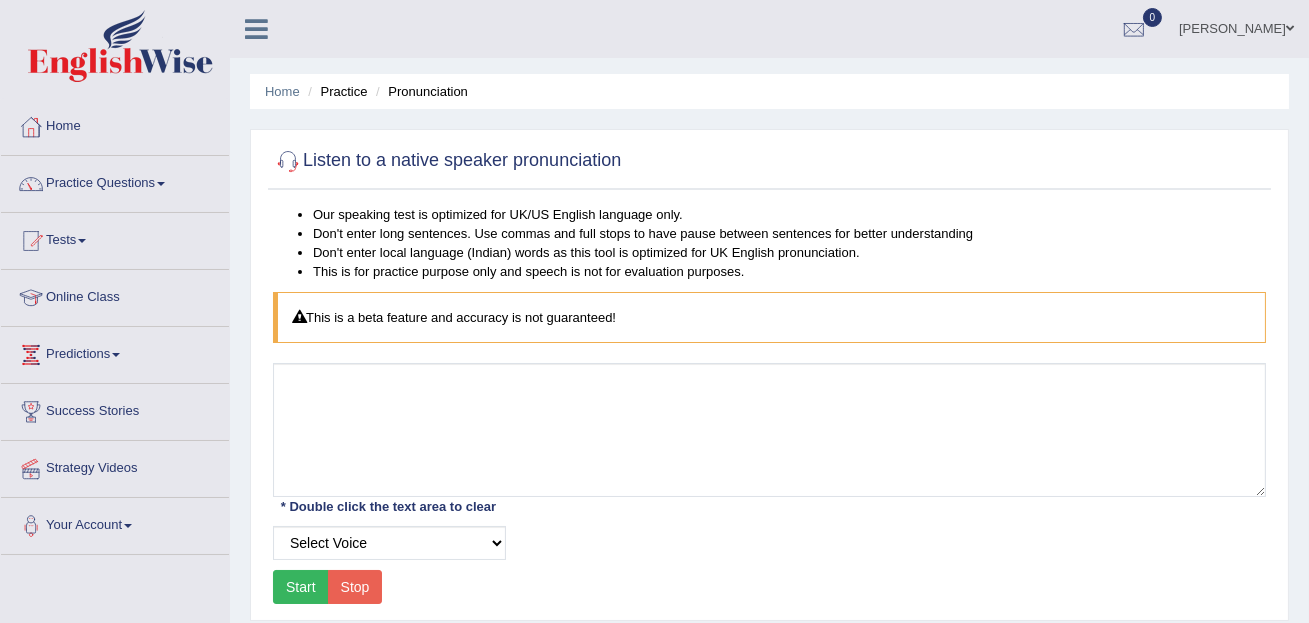 click on "Home
Practice
Pronunciation
Listen to a native speaker pronunciation
Our speaking test is optimized for UK/US English language only.
Don't enter long sentences. Use commas and full stops to have pause between sentences for better understanding
Don't enter local language (Indian) words as this tool is optimized for UK English pronunciation.
This is for practice purpose only and speech is not for evaluation purposes.
This is a beta feature and accuracy is not guaranteed!
* Double click the text area to clear
Select Voice  UK English Female  UK English Male
Start
Stop" at bounding box center (769, 500) 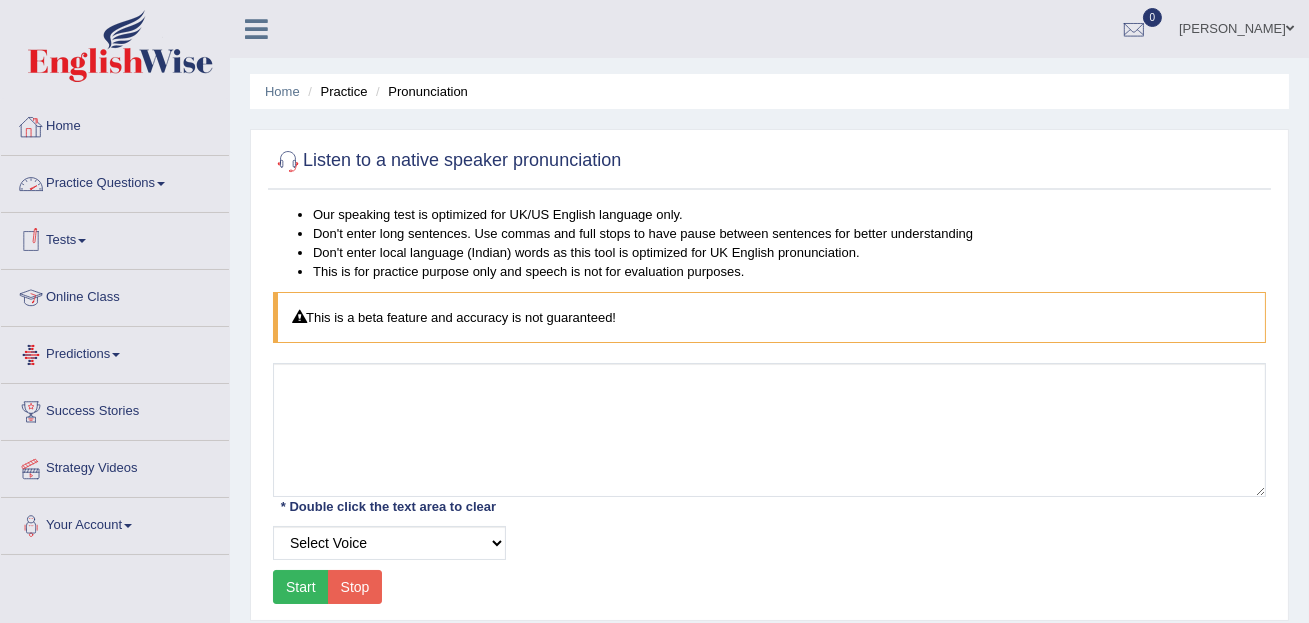 click on "Home" at bounding box center (115, 124) 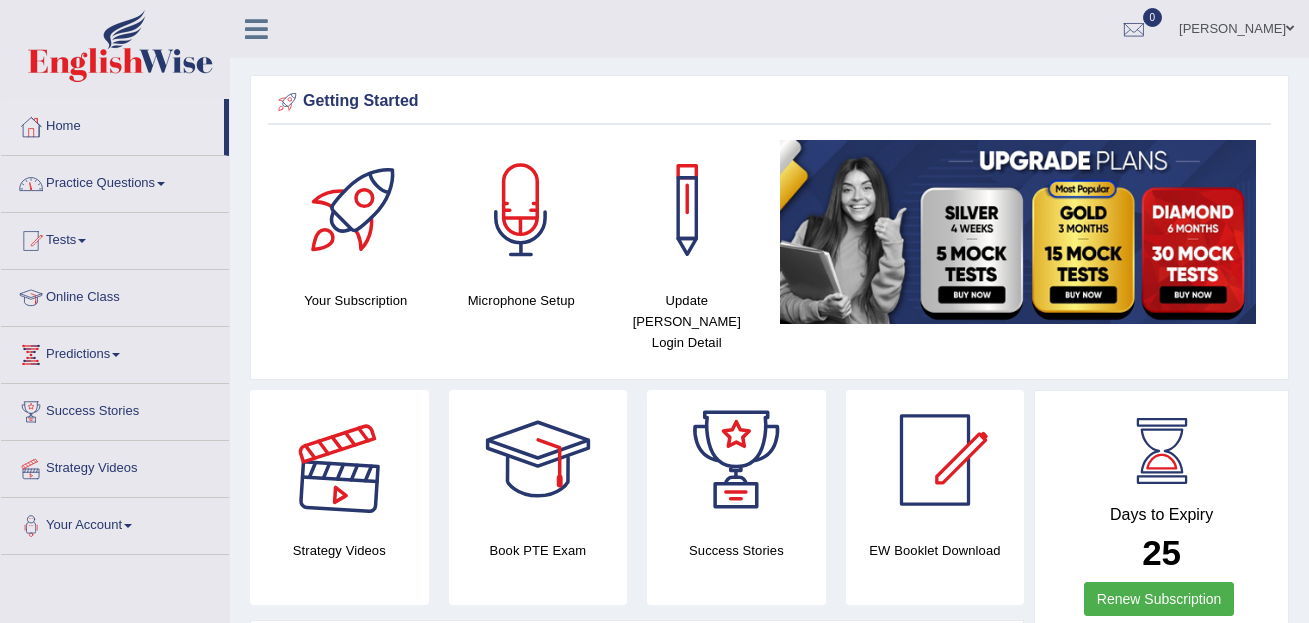 scroll, scrollTop: 0, scrollLeft: 0, axis: both 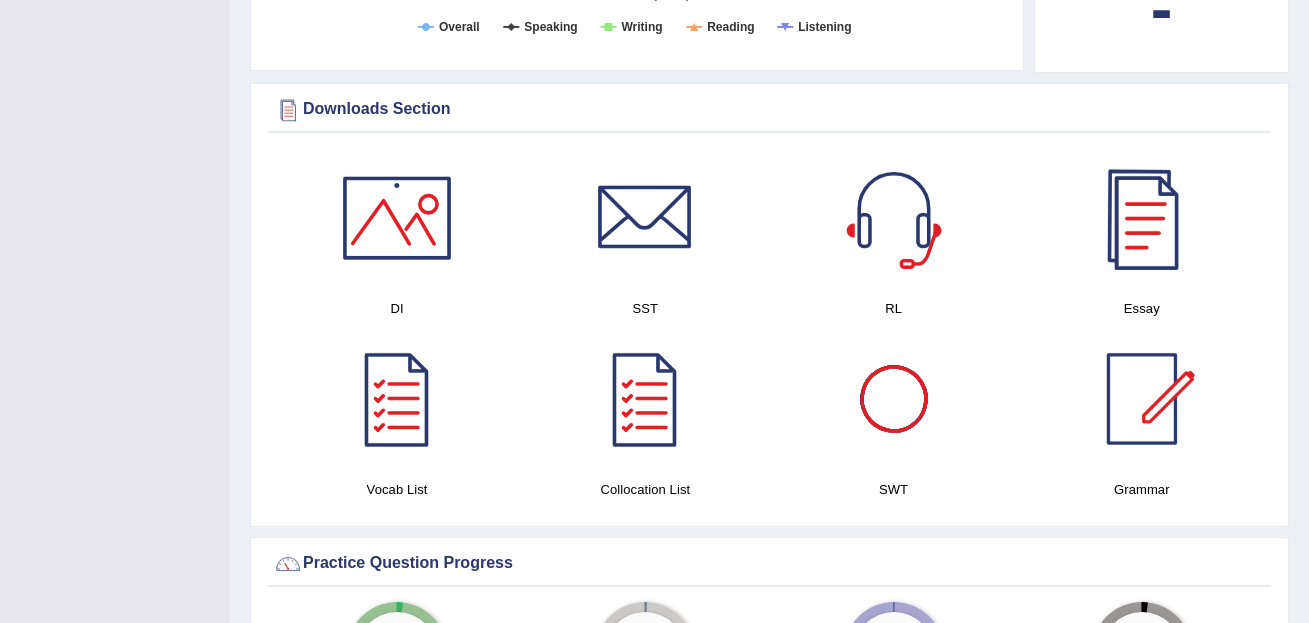 click at bounding box center [1142, 218] 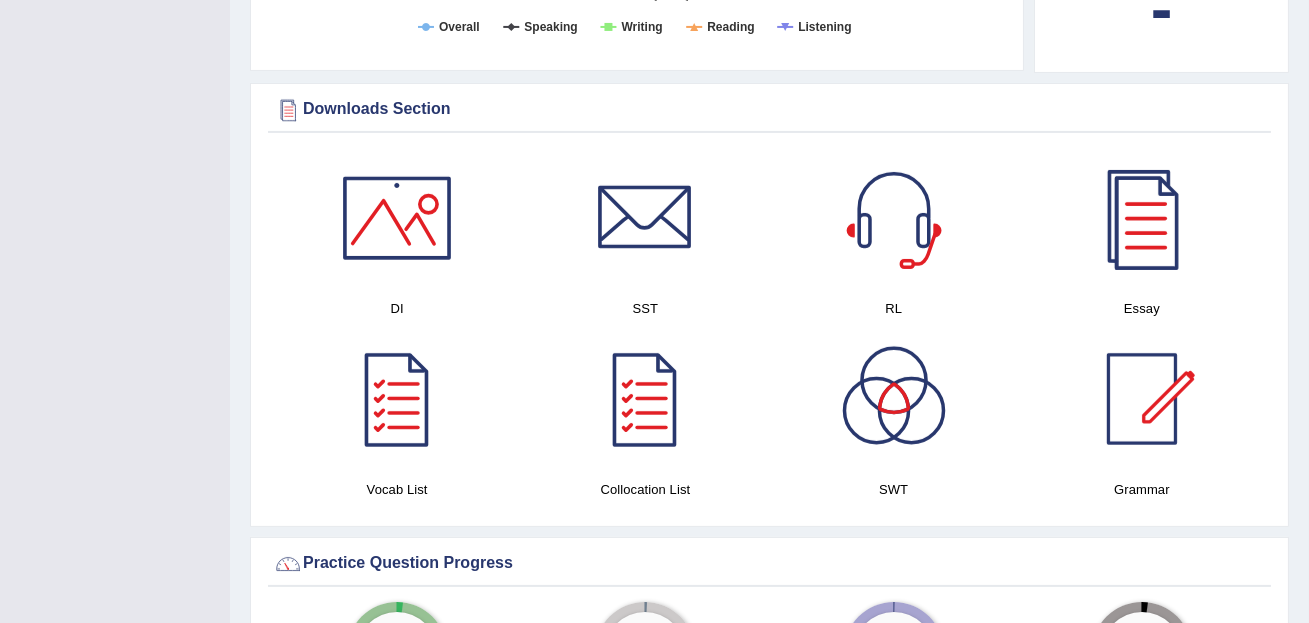click on "DI" at bounding box center (397, 233) 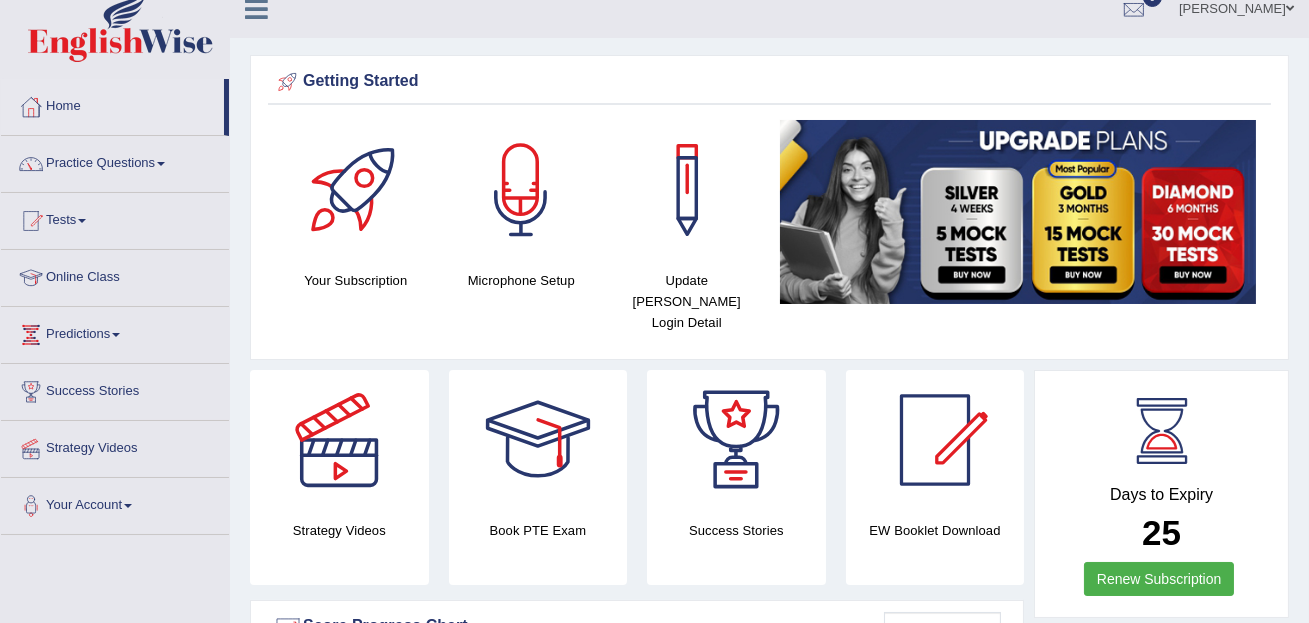 scroll, scrollTop: 0, scrollLeft: 0, axis: both 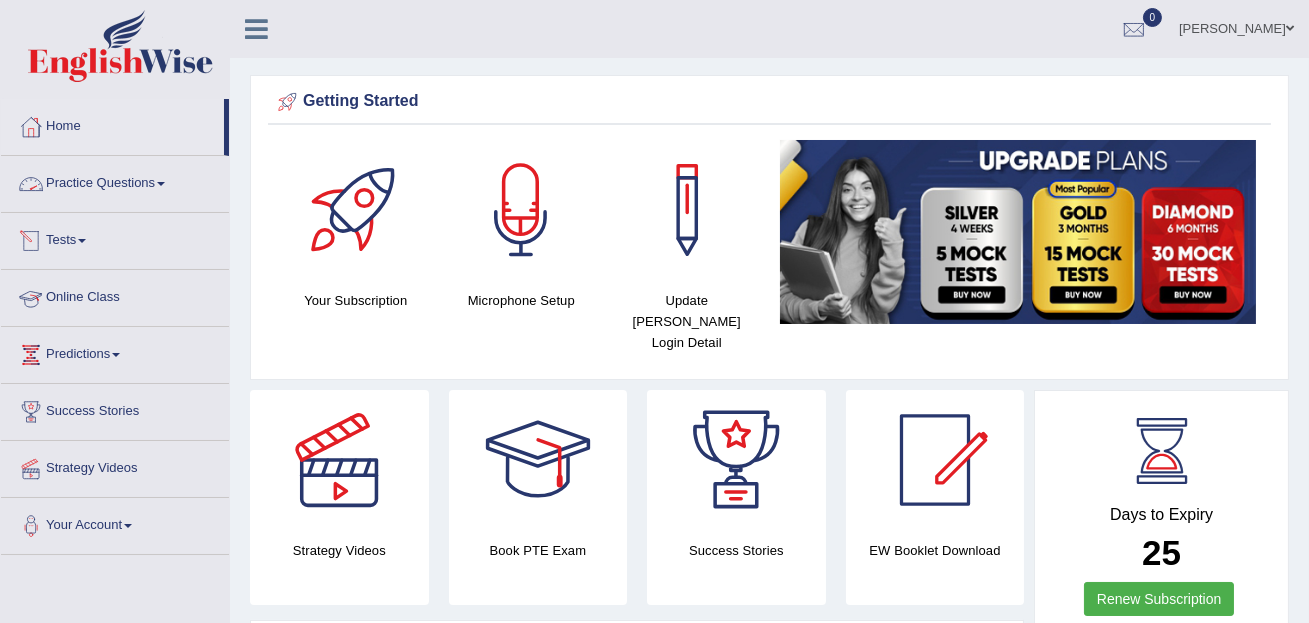 click on "Practice Questions" at bounding box center [115, 181] 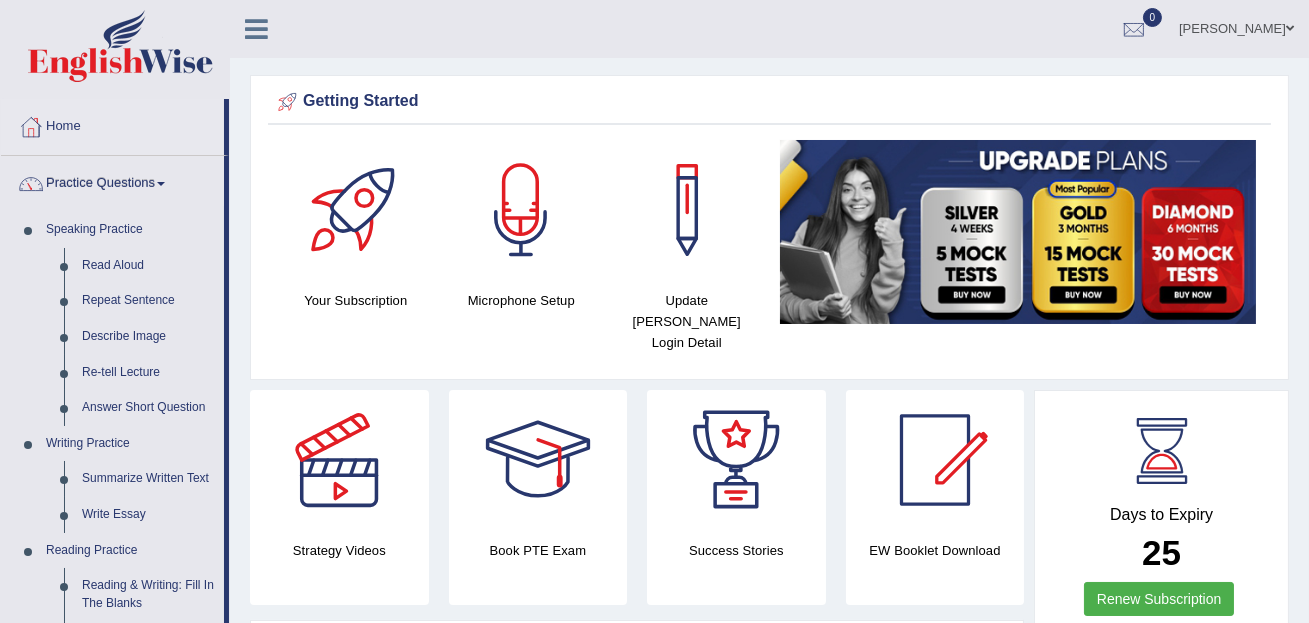 click on "Please login from Desktop. If you think this is an error (or logged in from desktop),  please click here to contact us
Getting Started
Your Subscription
Microphone Setup
Update [PERSON_NAME] Login Detail
×" at bounding box center [769, 1350] 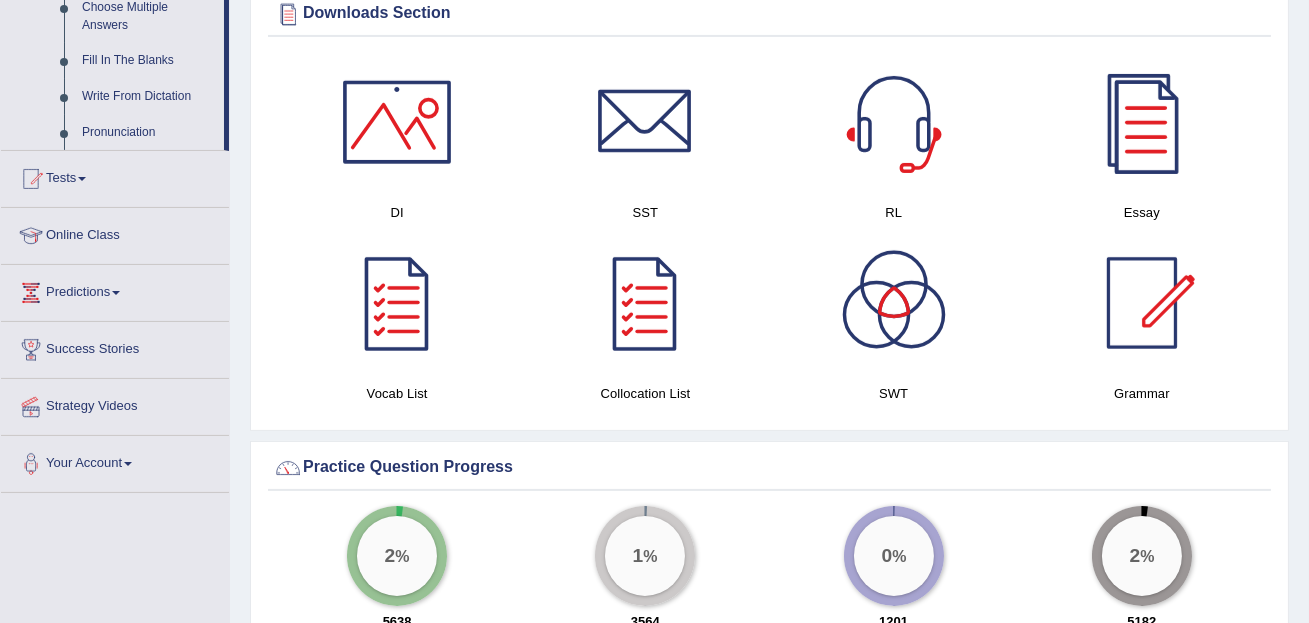scroll, scrollTop: 1054, scrollLeft: 0, axis: vertical 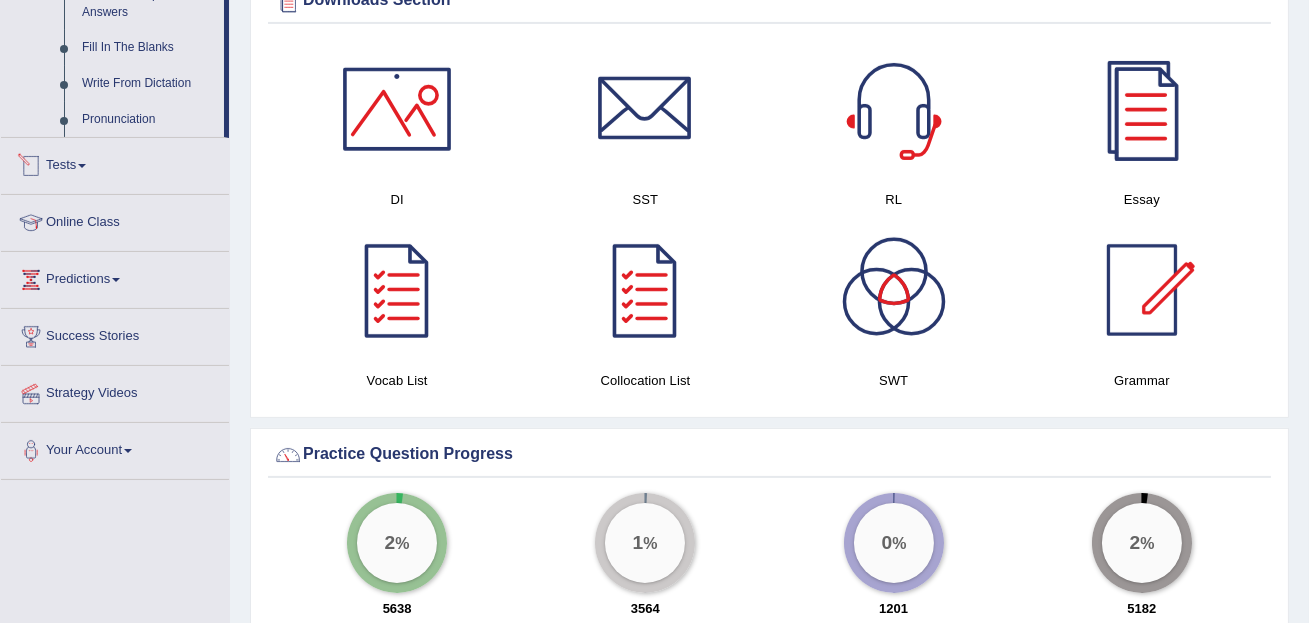 click on "Tests" at bounding box center [115, 163] 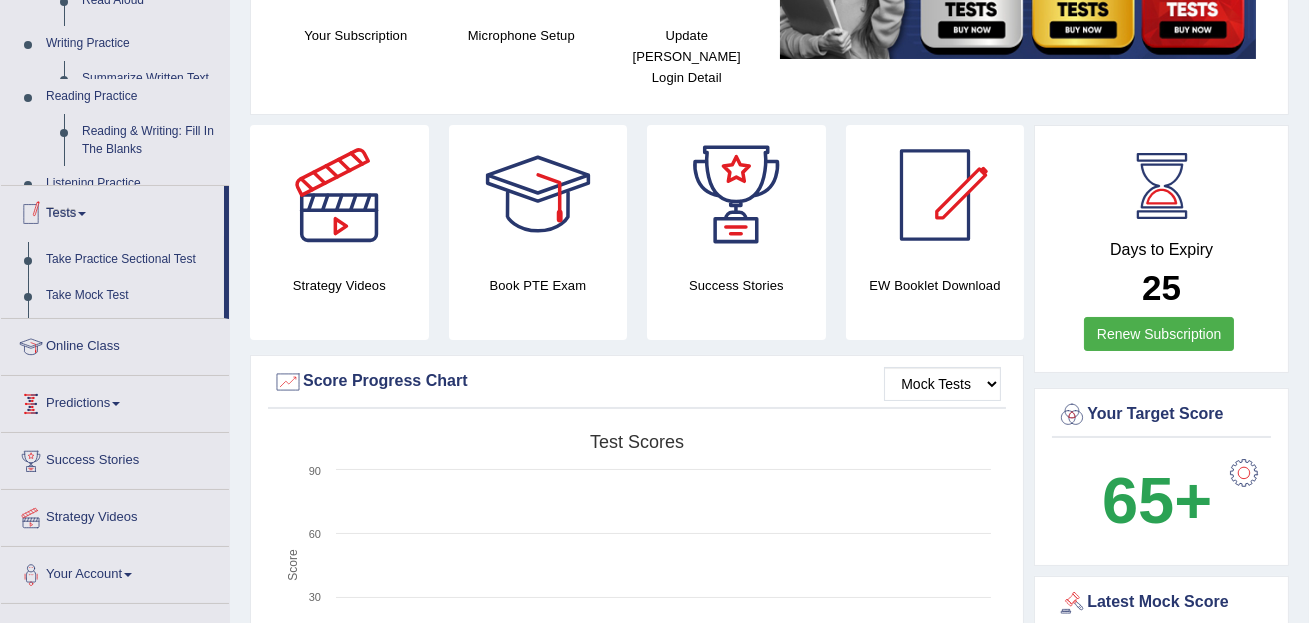 scroll, scrollTop: 251, scrollLeft: 0, axis: vertical 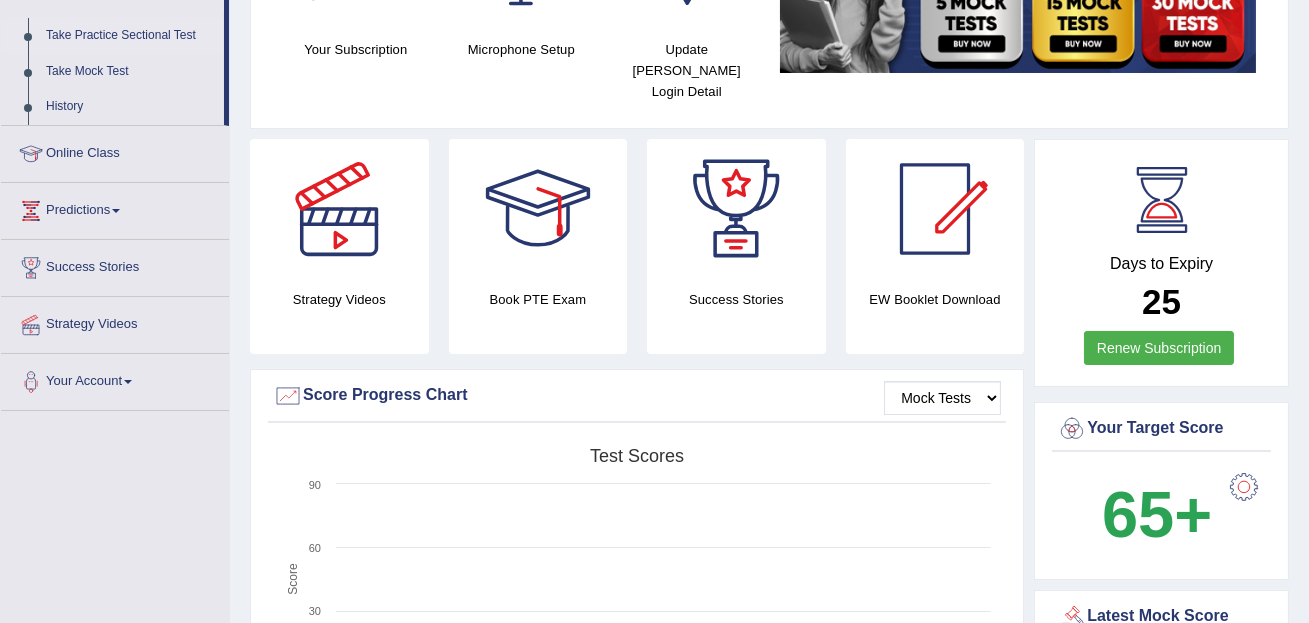 click on "Take Practice Sectional Test" at bounding box center [130, 36] 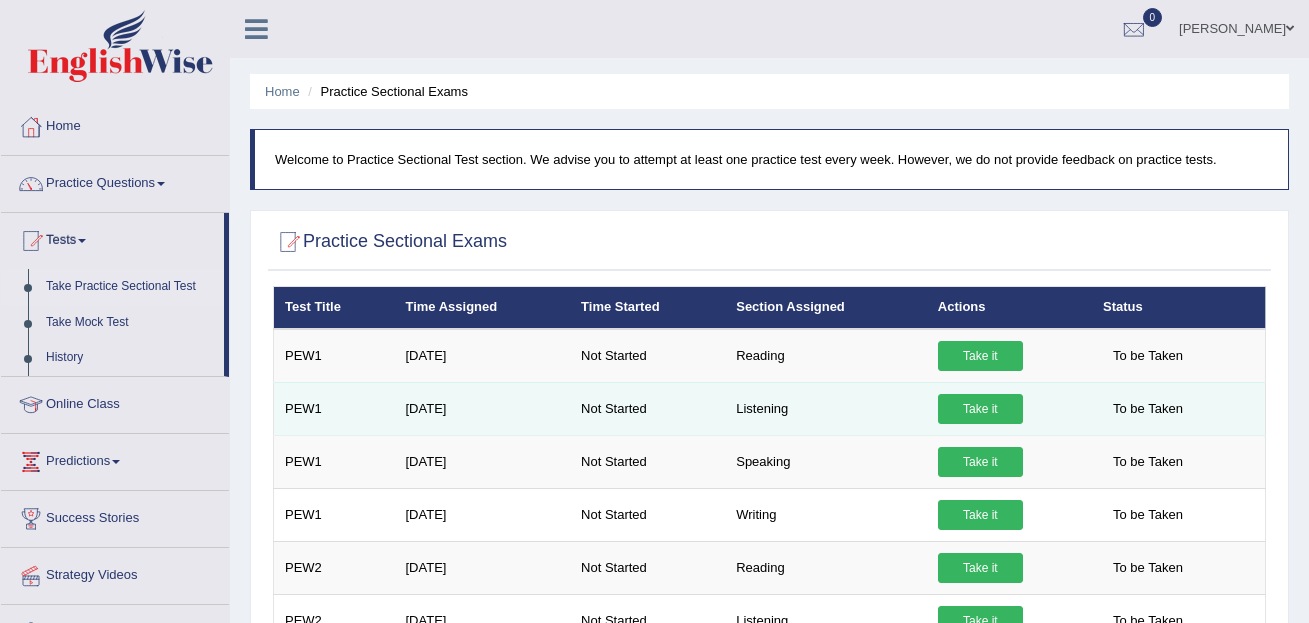 scroll, scrollTop: 0, scrollLeft: 0, axis: both 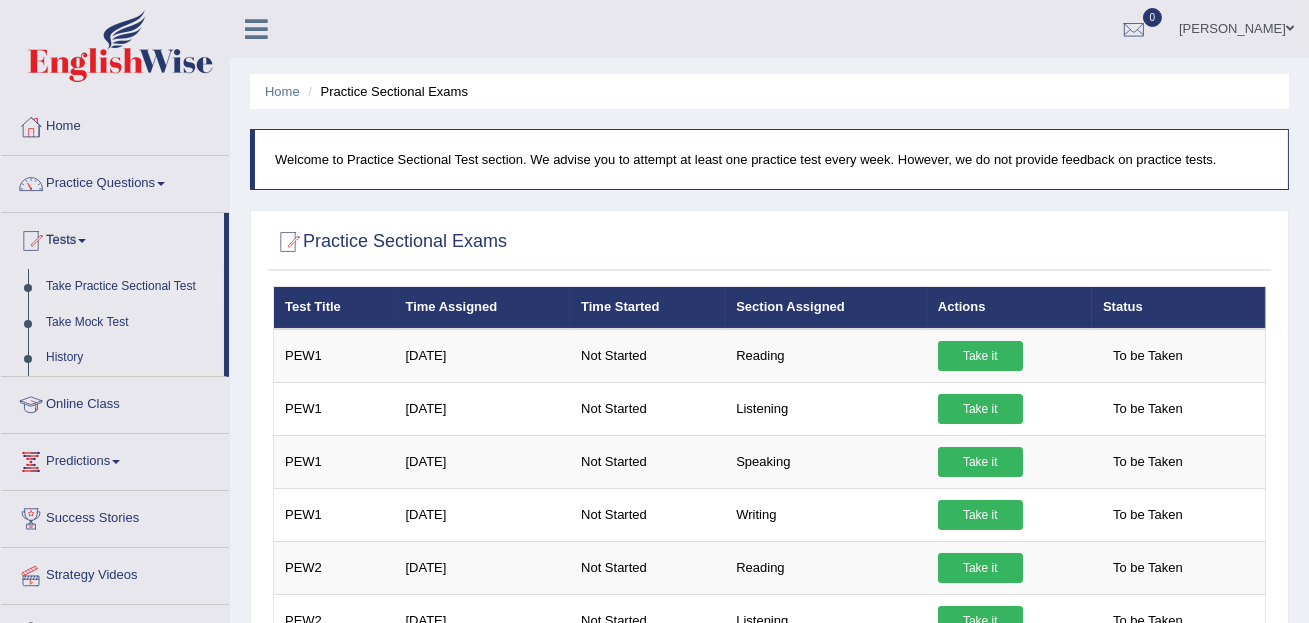 click on "Home
Practice Sectional Exams
Welcome to Practice Sectional Test section. We advise you to attempt at least one practice test every week.
However, we do not provide feedback on practice tests.
Practice Sectional Exams
×
Have you watched our instructional video on how to take a Mock Test?reading
No, I want to see it
Yes, I have seen that and want to undertake the mock exam now × × No, I want to see it × × × ×" at bounding box center (769, 1357) 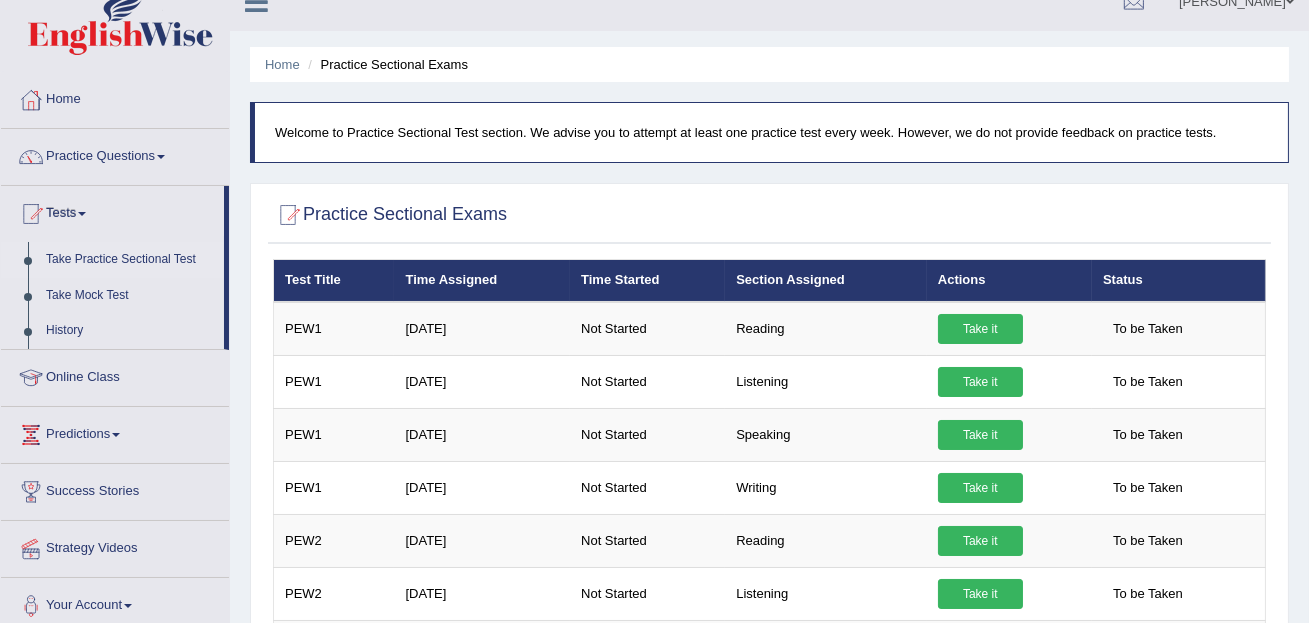 scroll, scrollTop: 0, scrollLeft: 0, axis: both 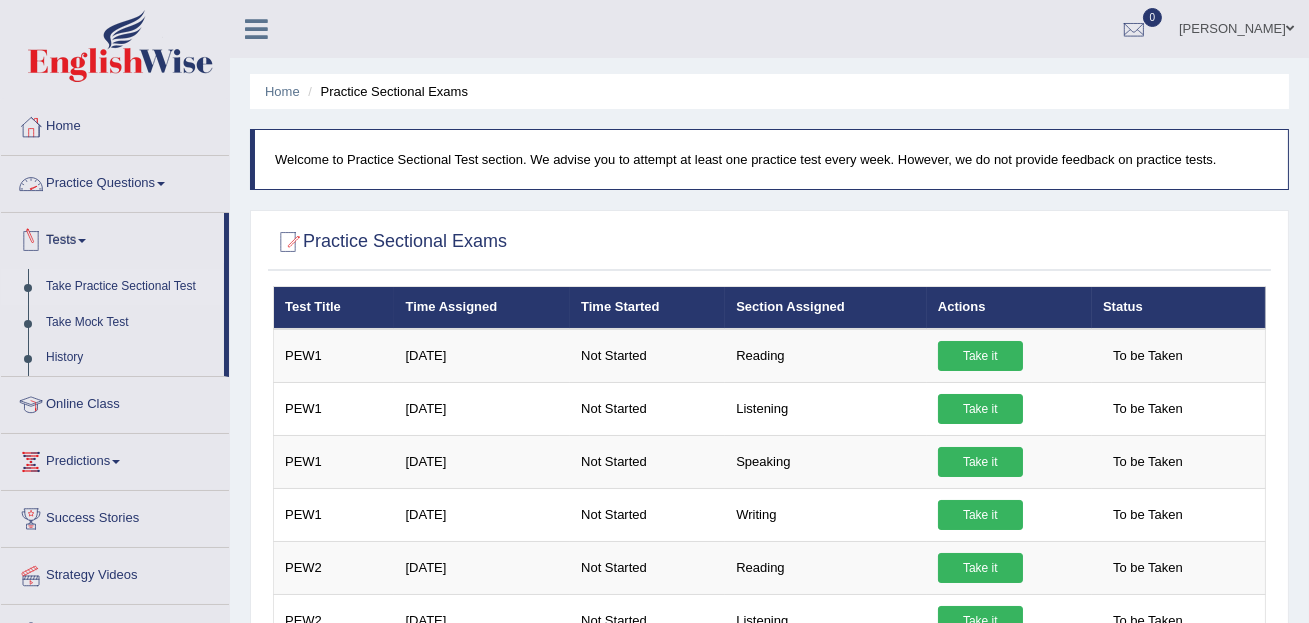 click on "Practice Questions" at bounding box center [115, 181] 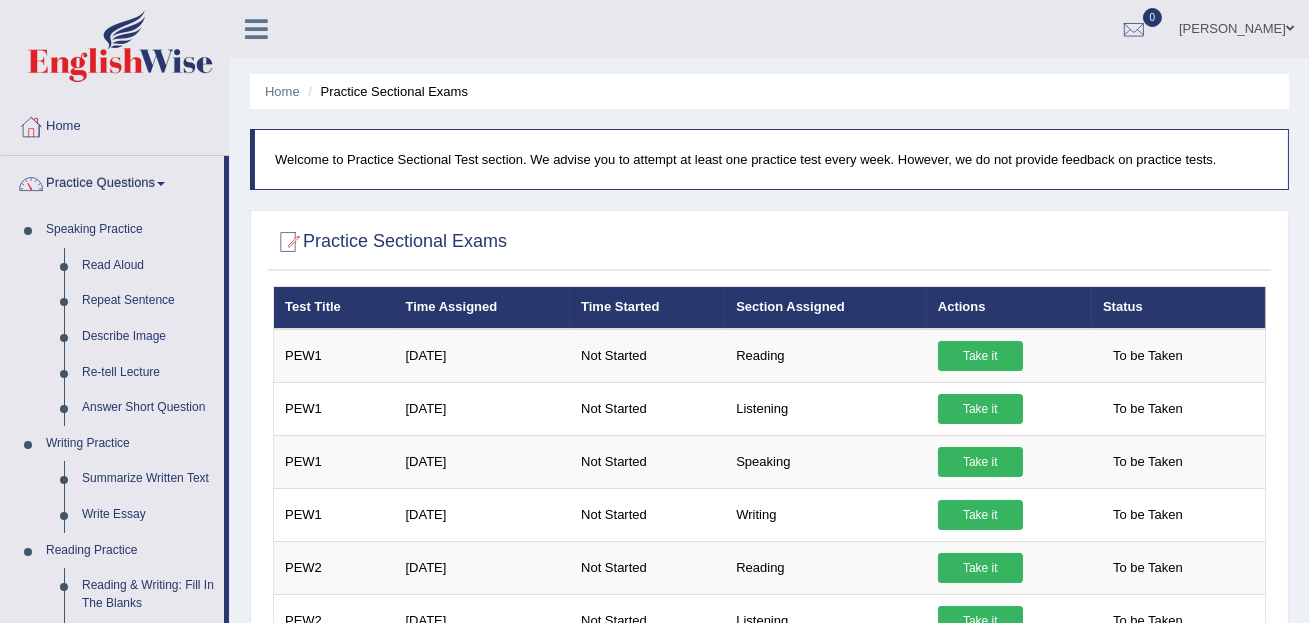 click on "Home
Practice Sectional Exams
Welcome to Practice Sectional Test section. We advise you to attempt at least one practice test every week.
However, we do not provide feedback on practice tests.
Practice Sectional Exams
×
Have you watched our instructional video on how to take a Mock Test?reading
No, I want to see it
Yes, I have seen that and want to undertake the mock exam now × × No, I want to see it × × × ×" at bounding box center [769, 1357] 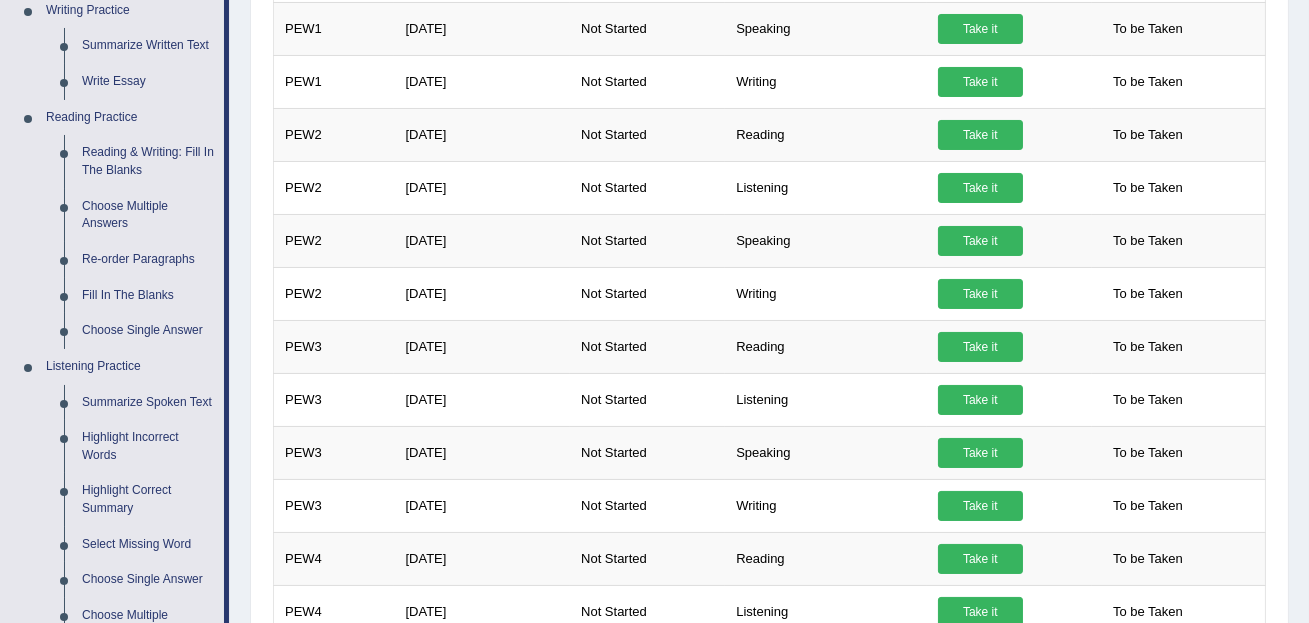 scroll, scrollTop: 436, scrollLeft: 0, axis: vertical 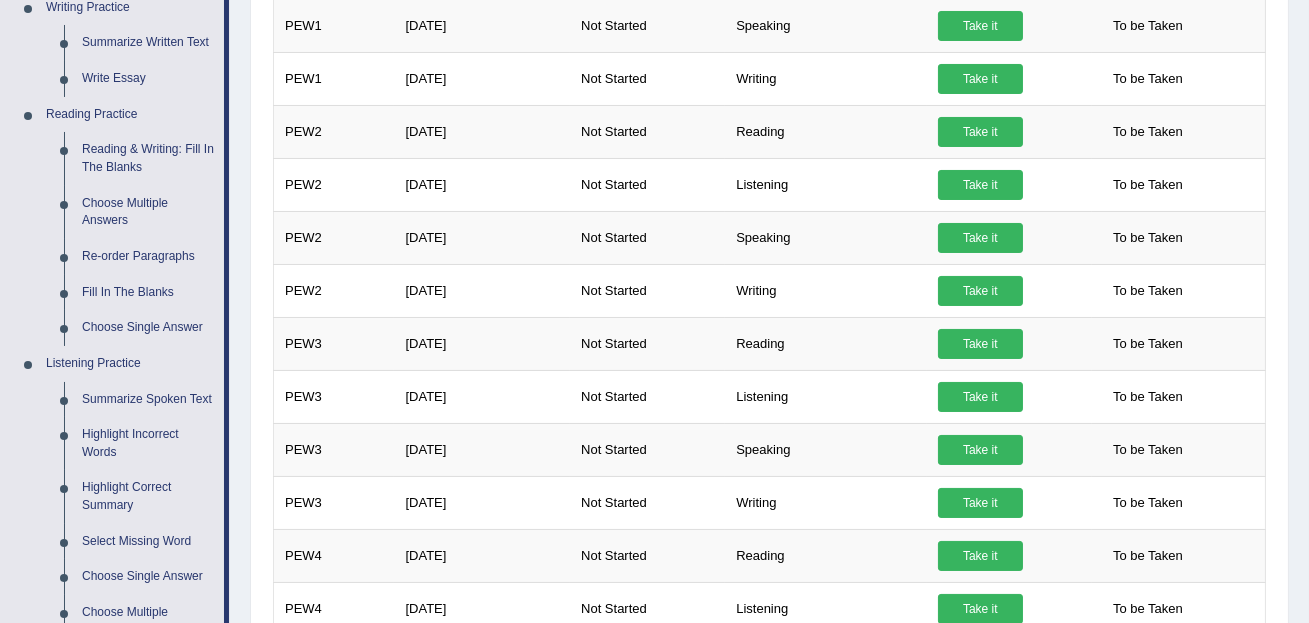 click on "Home
Practice Sectional Exams
Welcome to Practice Sectional Test section. We advise you to attempt at least one practice test every week.
However, we do not provide feedback on practice tests.
Practice Sectional Exams
×
Have you watched our instructional video on how to take a Mock Test?reading
No, I want to see it
Yes, I have seen that and want to undertake the mock exam now × × No, I want to see it × × × ×" at bounding box center [769, 921] 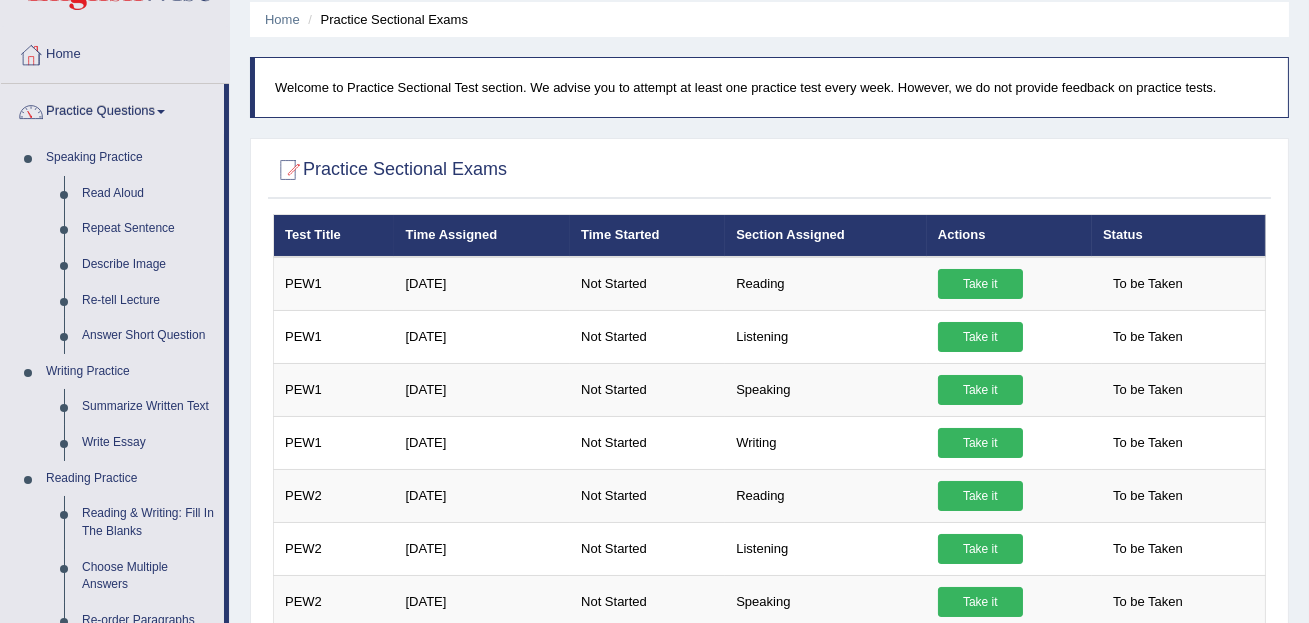 scroll, scrollTop: 0, scrollLeft: 0, axis: both 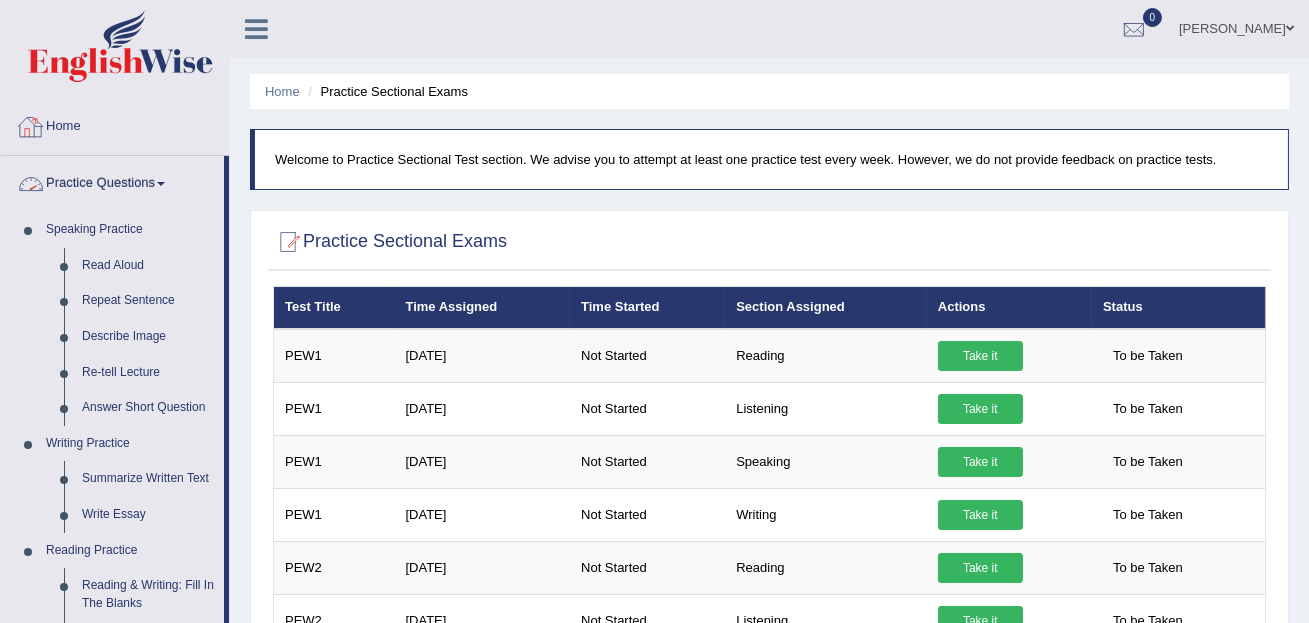 click on "Home
Practice Sectional Exams
Welcome to Practice Sectional Test section. We advise you to attempt at least one practice test every week.
However, we do not provide feedback on practice tests.
Practice Sectional Exams
×
Have you watched our instructional video on how to take a Mock Test?reading
No, I want to see it
Yes, I have seen that and want to undertake the mock exam now × × No, I want to see it × × × ×" at bounding box center (769, 1357) 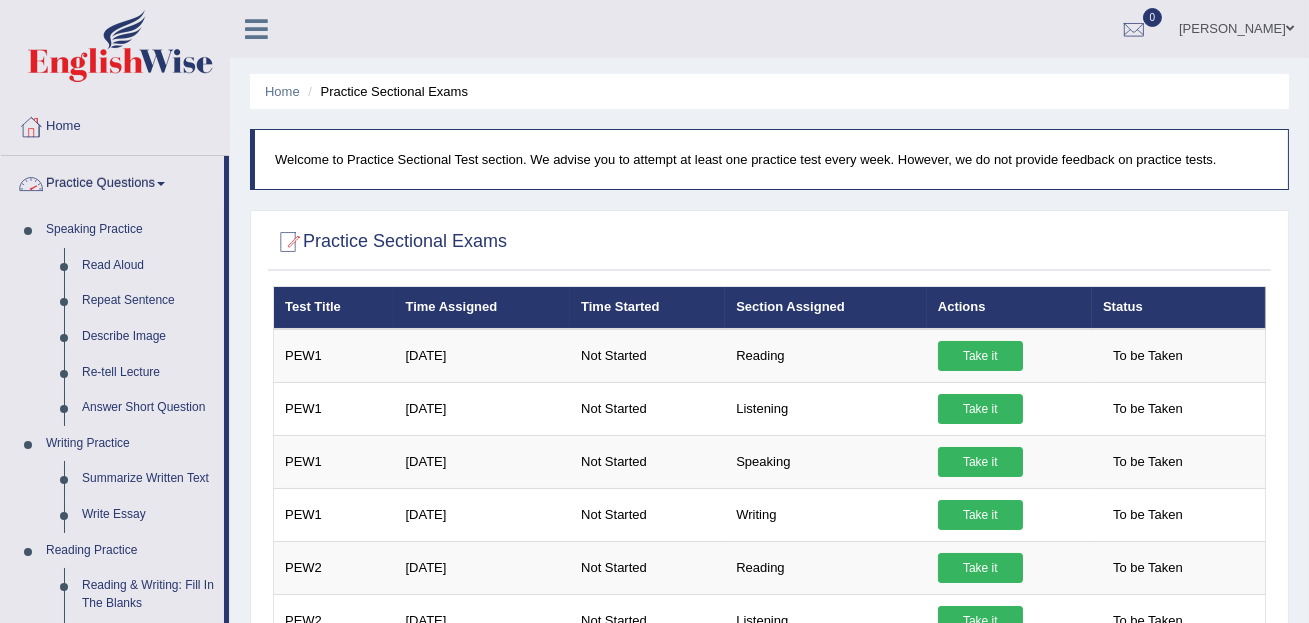 click on "Home
Practice Sectional Exams
Welcome to Practice Sectional Test section. We advise you to attempt at least one practice test every week.
However, we do not provide feedback on practice tests.
Practice Sectional Exams
×
Have you watched our instructional video on how to take a Mock Test?reading
No, I want to see it
Yes, I have seen that and want to undertake the mock exam now × × No, I want to see it × × × ×" at bounding box center (769, 1357) 